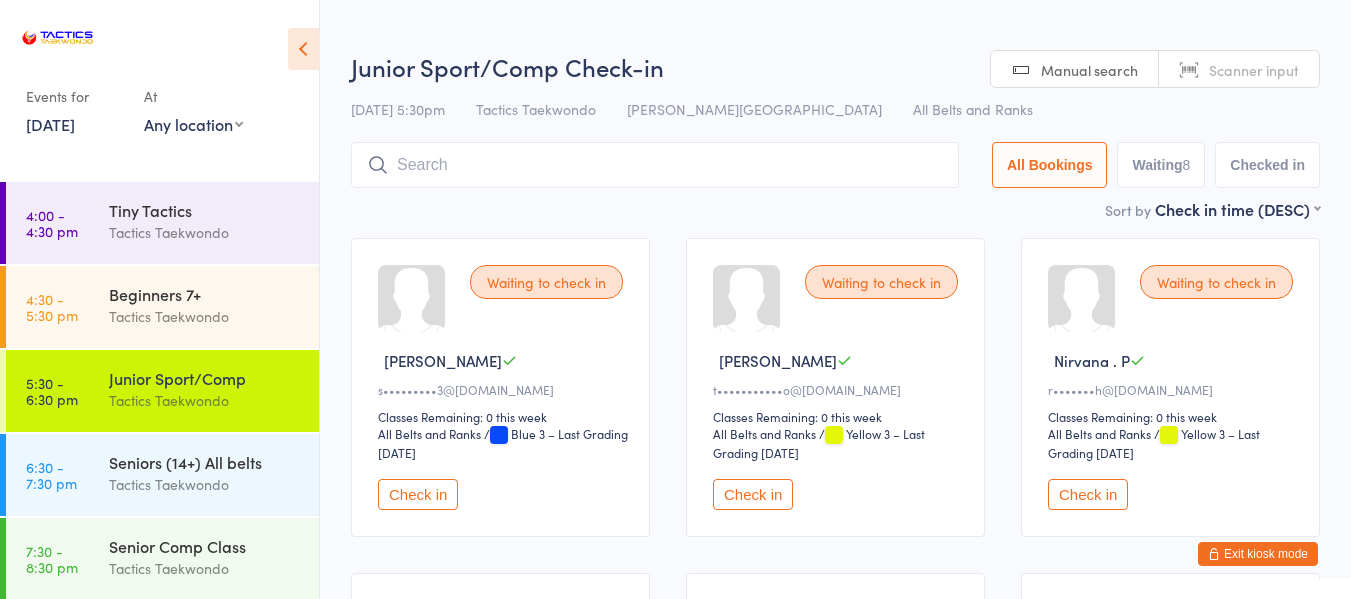 scroll, scrollTop: 0, scrollLeft: 0, axis: both 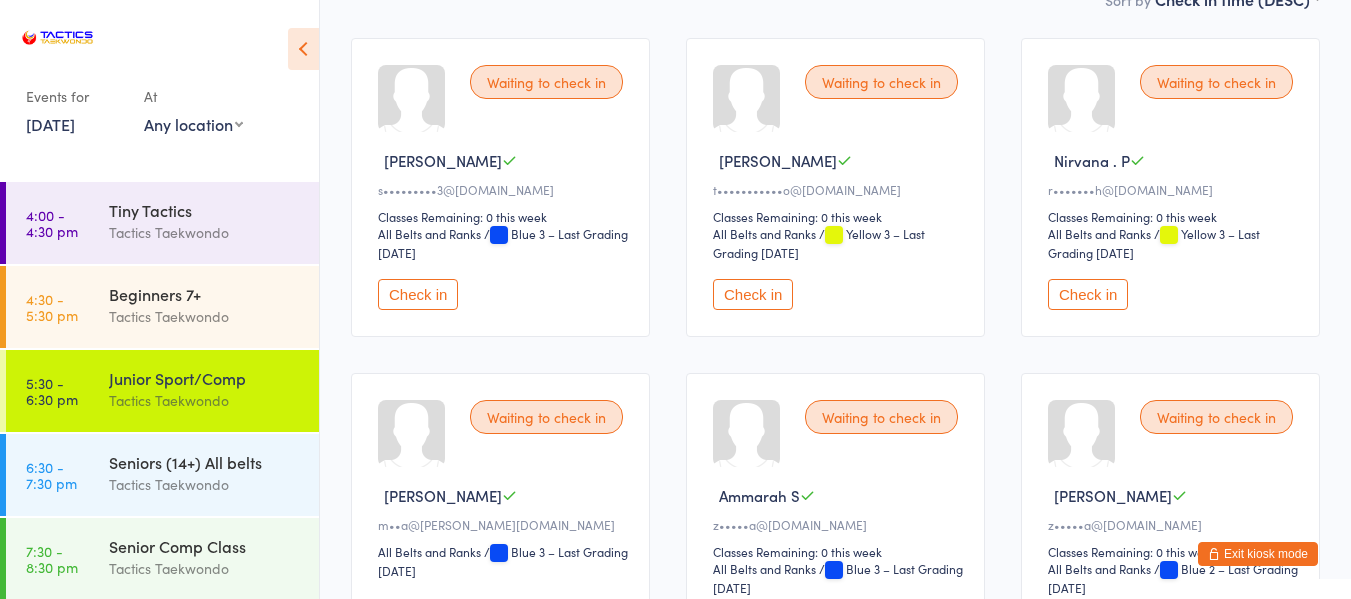 click on "Check in" at bounding box center [418, 294] 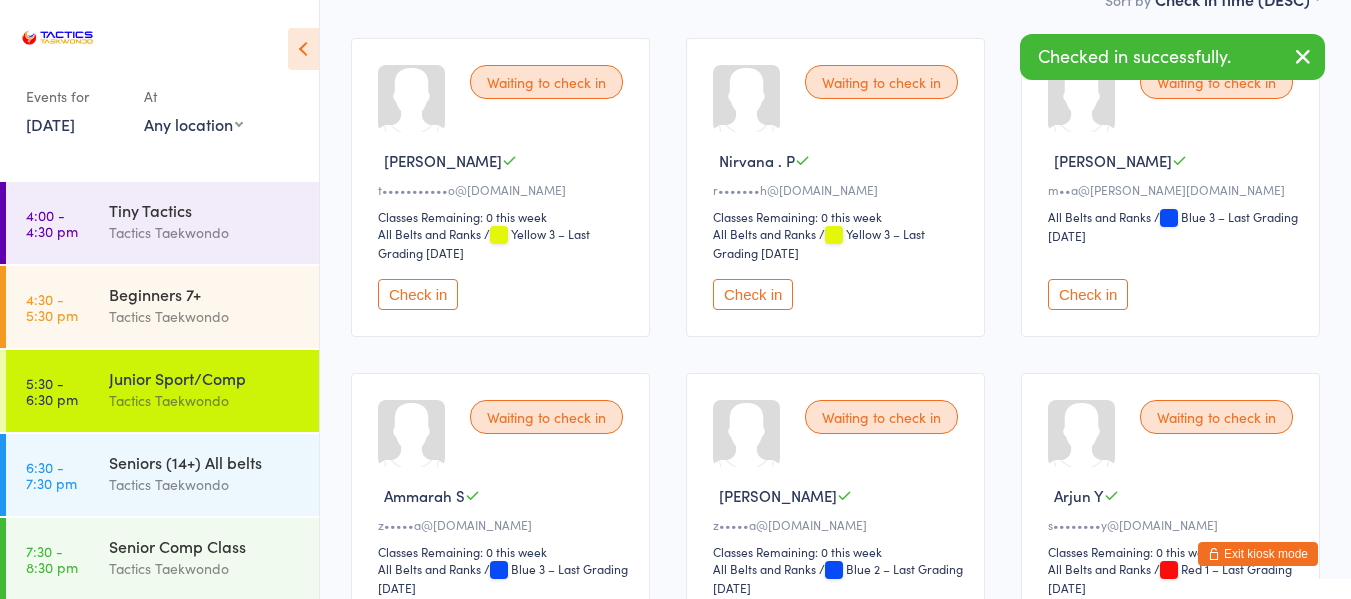click on "Check in" at bounding box center (418, 294) 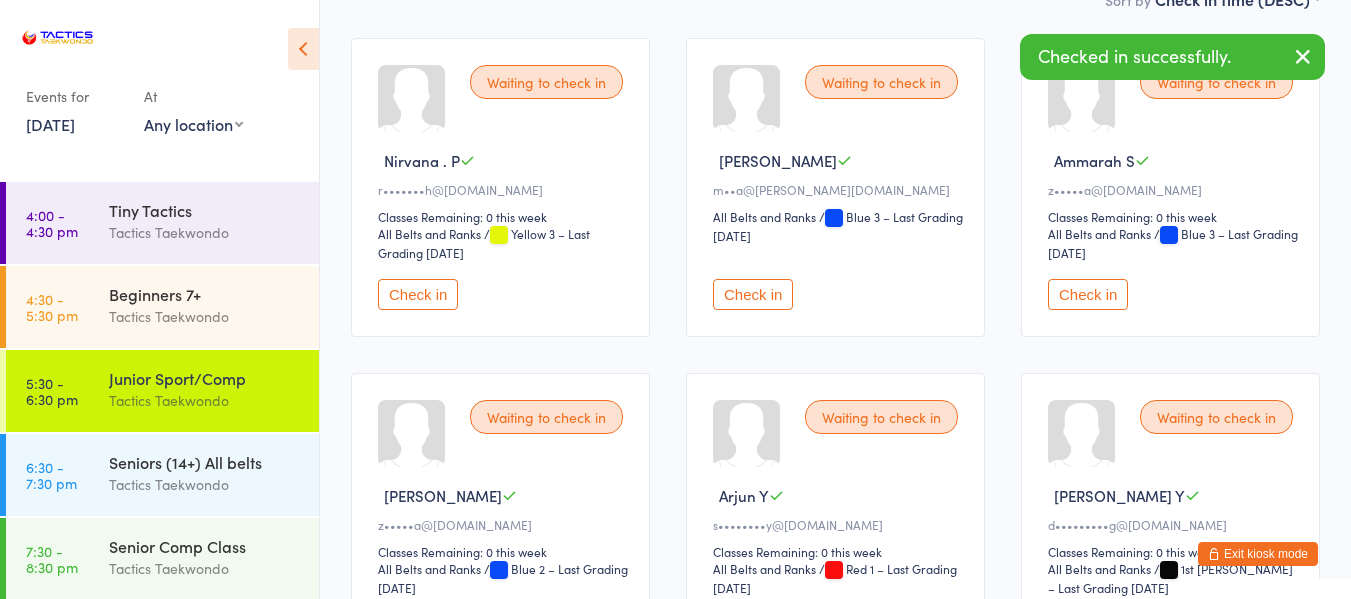 click on "Check in" at bounding box center (418, 294) 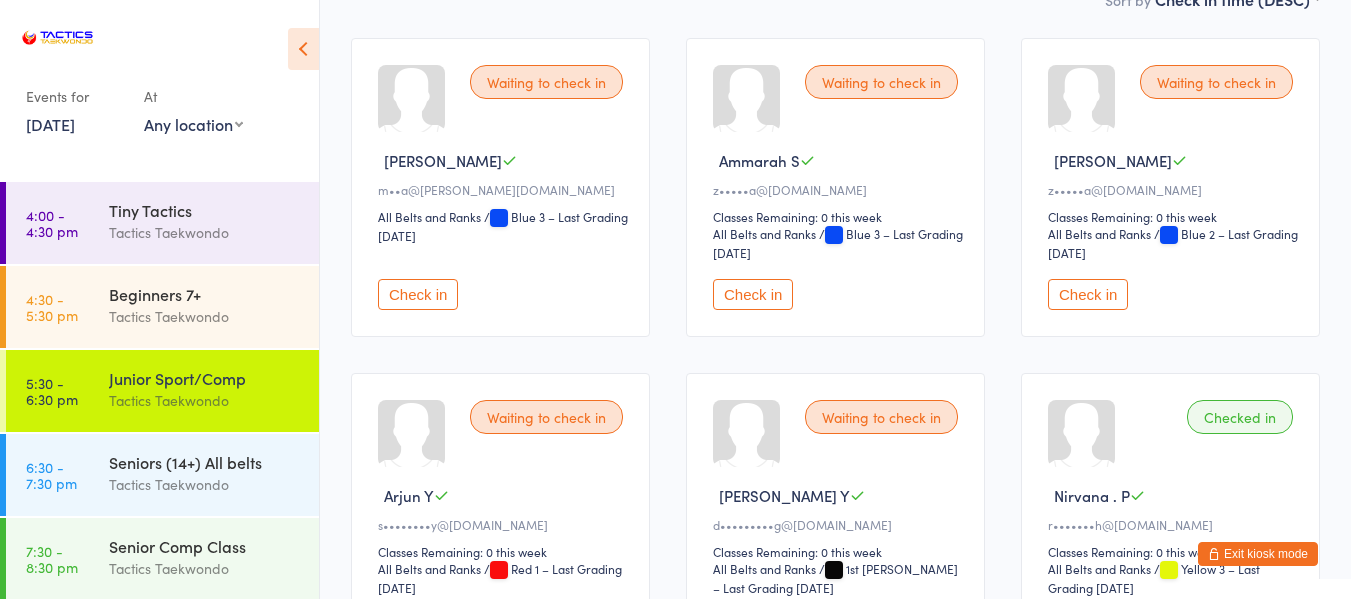 click on "Check in" at bounding box center [753, 294] 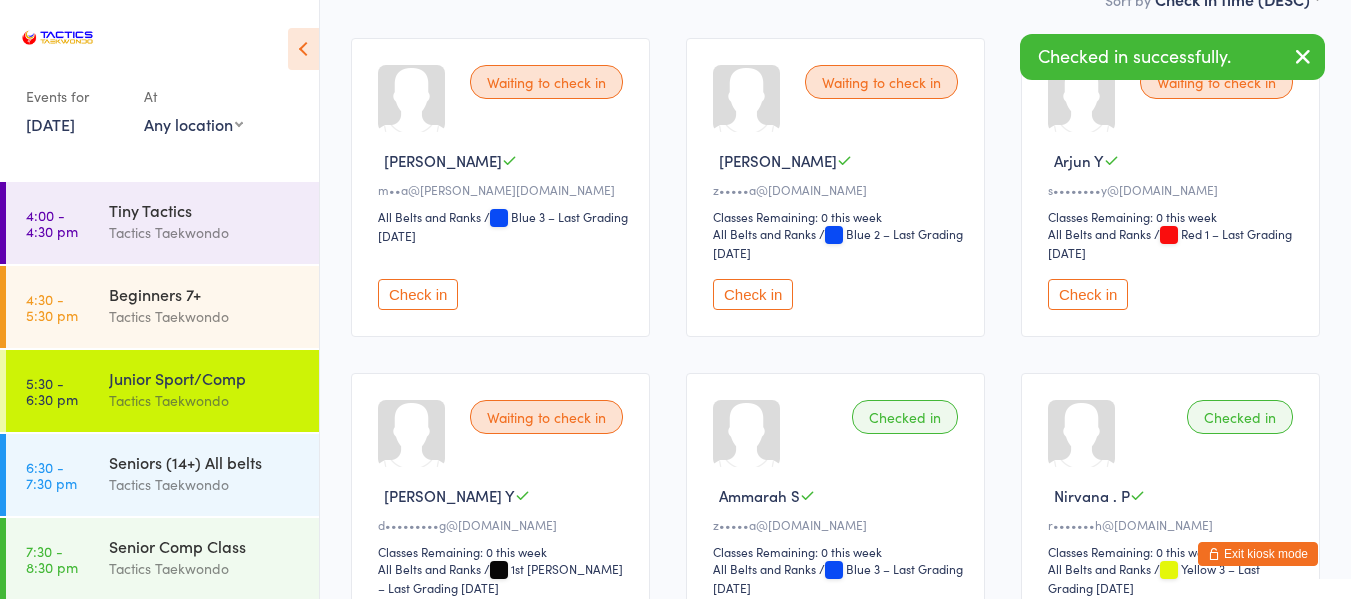 click on "Check in" at bounding box center (753, 294) 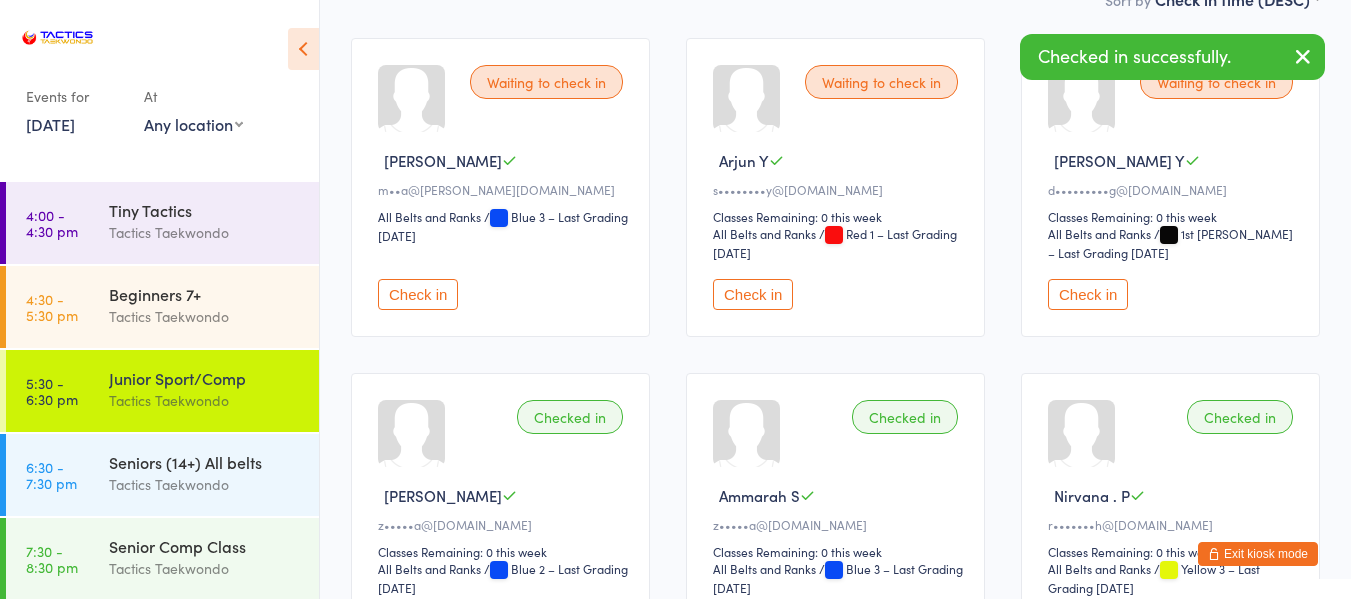 click on "Check in" at bounding box center [753, 294] 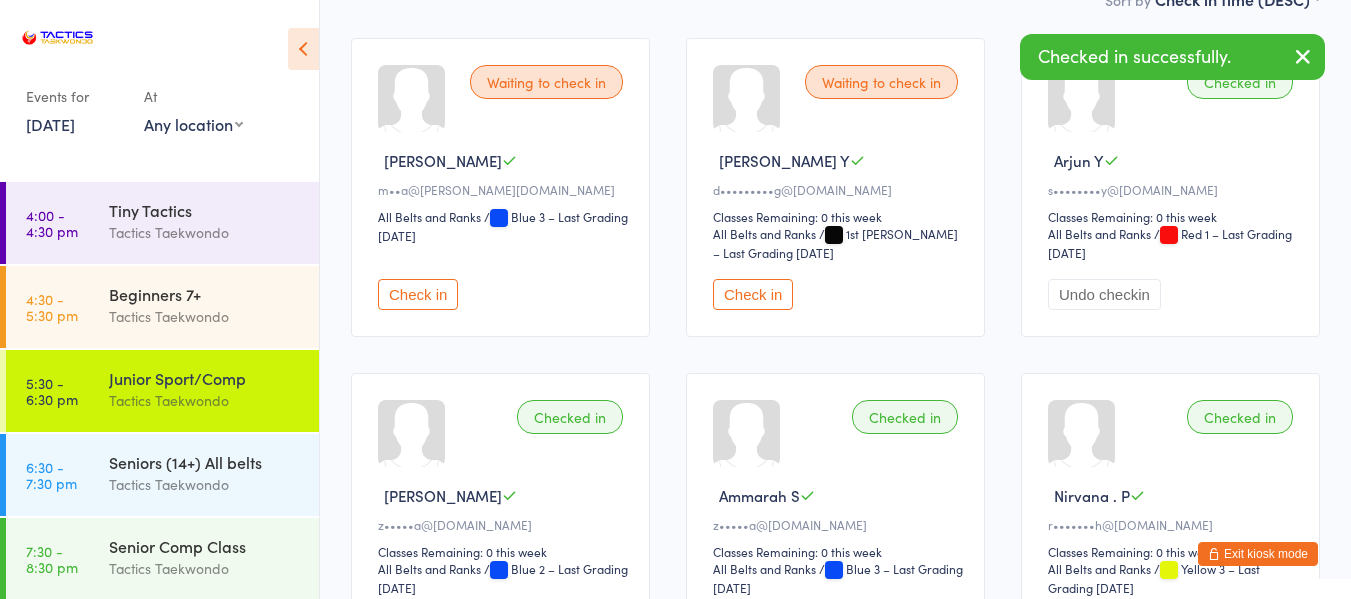 click on "Check in" at bounding box center (753, 294) 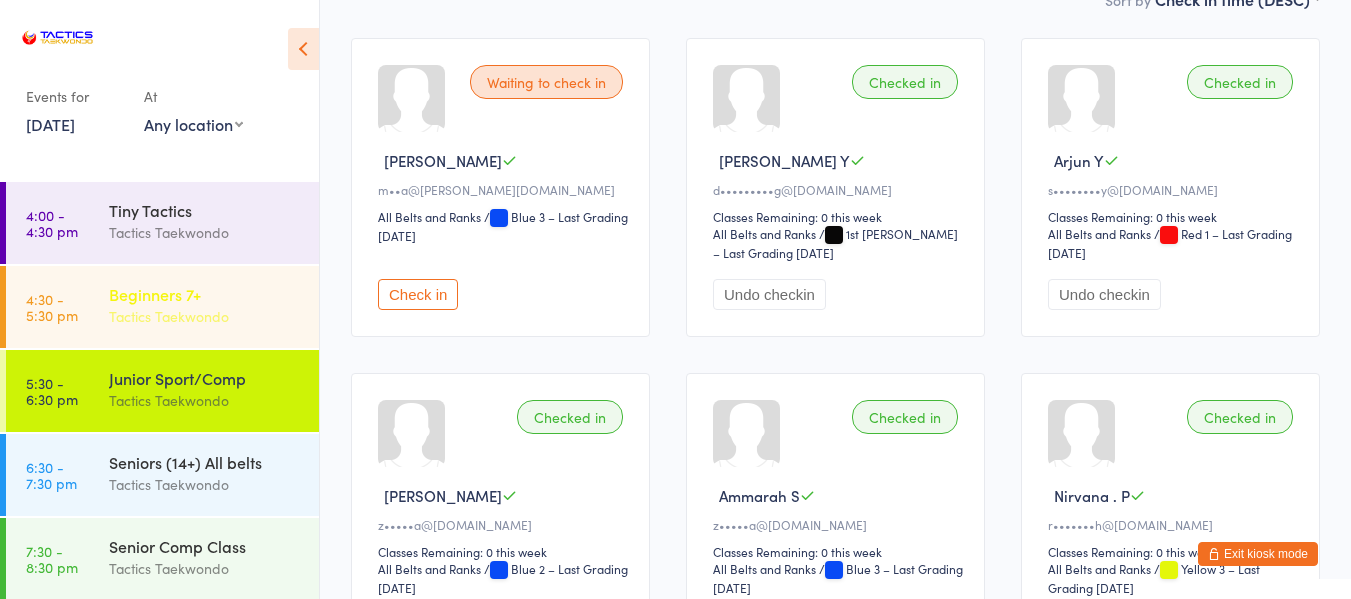 click on "Tactics Taekwondo" at bounding box center [205, 316] 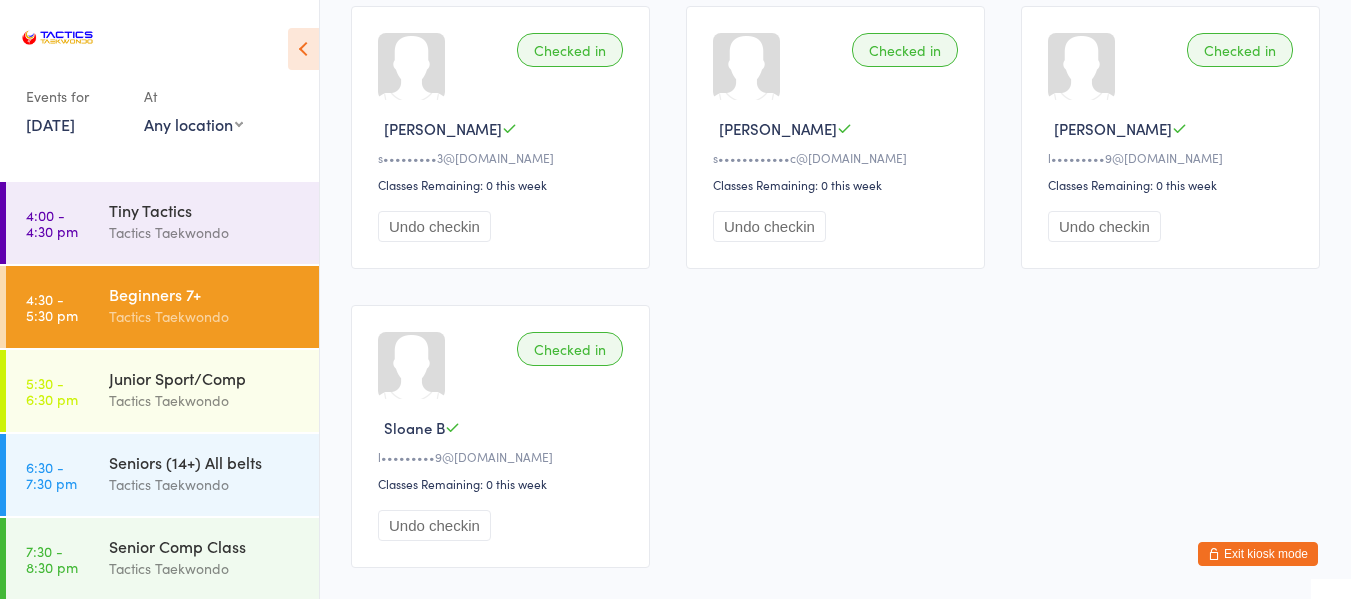 scroll, scrollTop: 930, scrollLeft: 0, axis: vertical 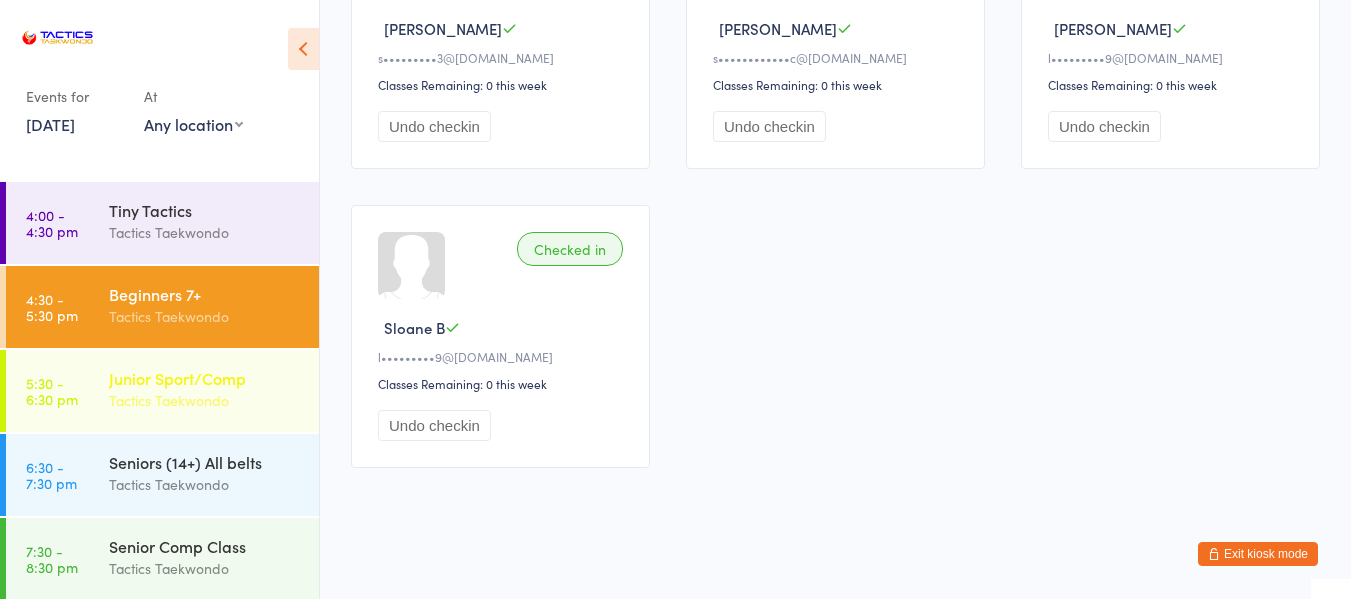 click on "Junior Sport/Comp" at bounding box center (205, 378) 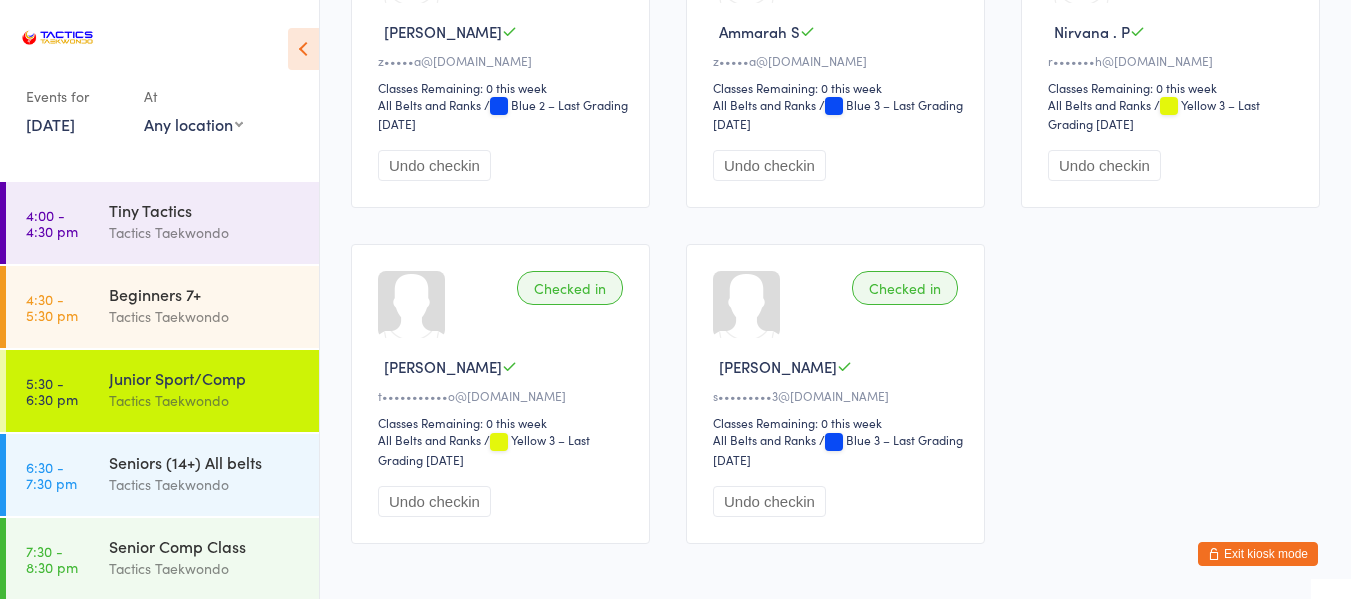 scroll, scrollTop: 700, scrollLeft: 0, axis: vertical 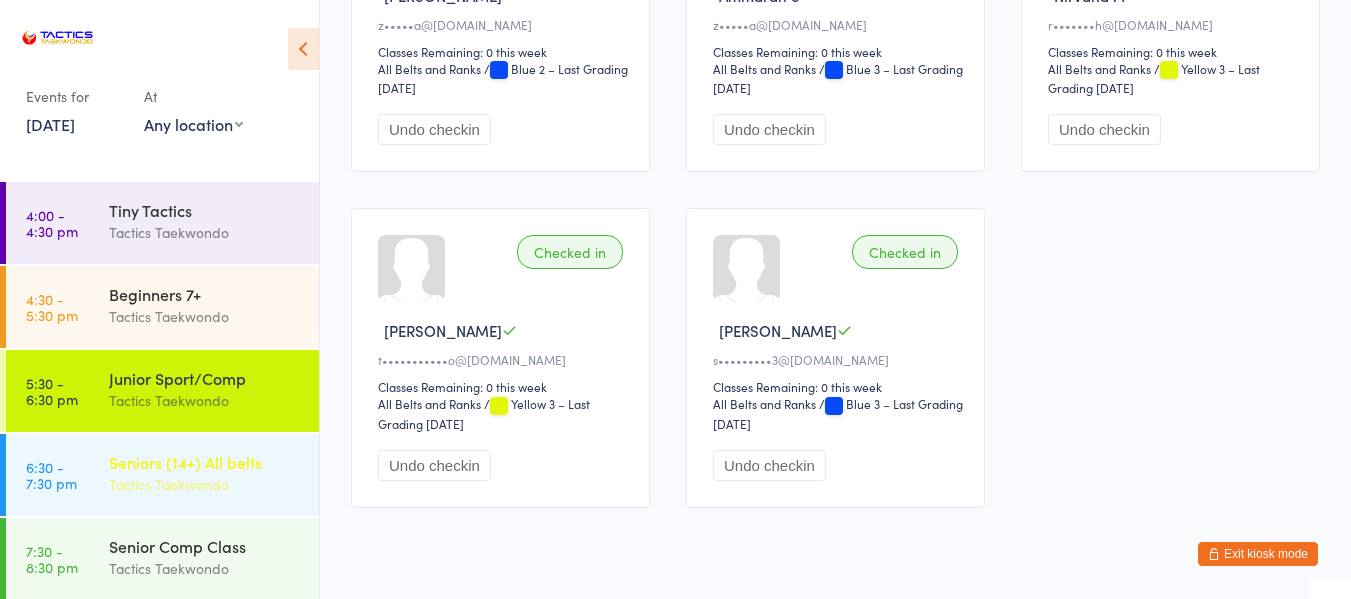 click on "Tactics Taekwondo" at bounding box center (205, 484) 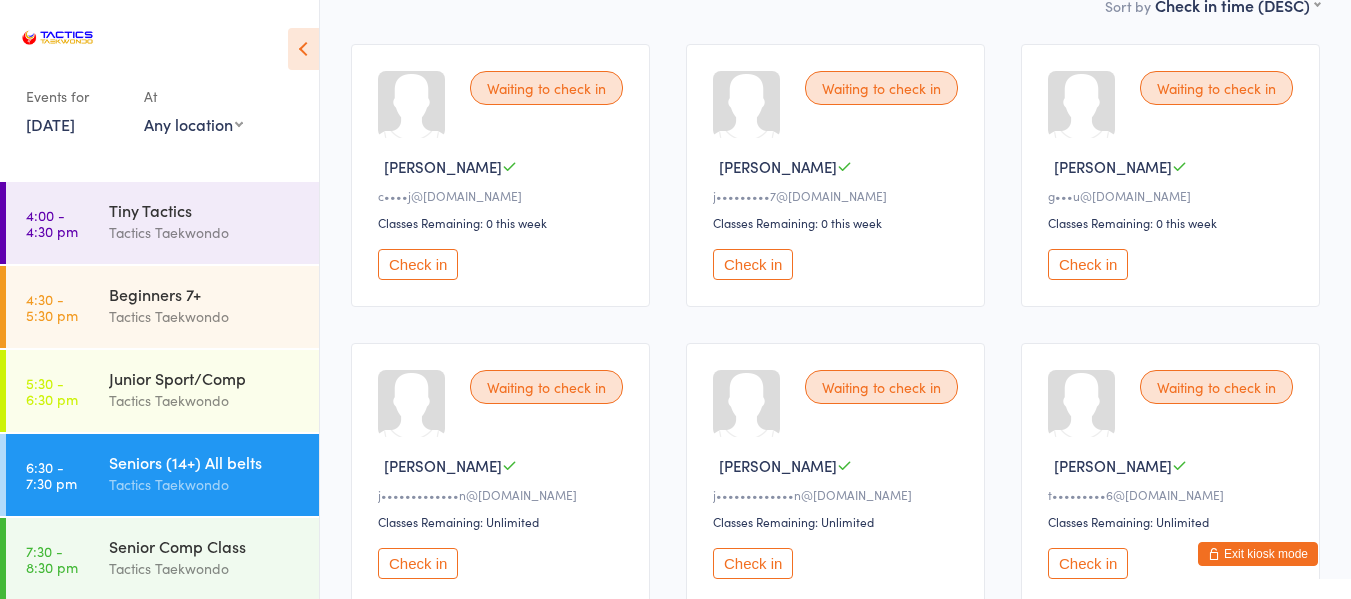 scroll, scrollTop: 100, scrollLeft: 0, axis: vertical 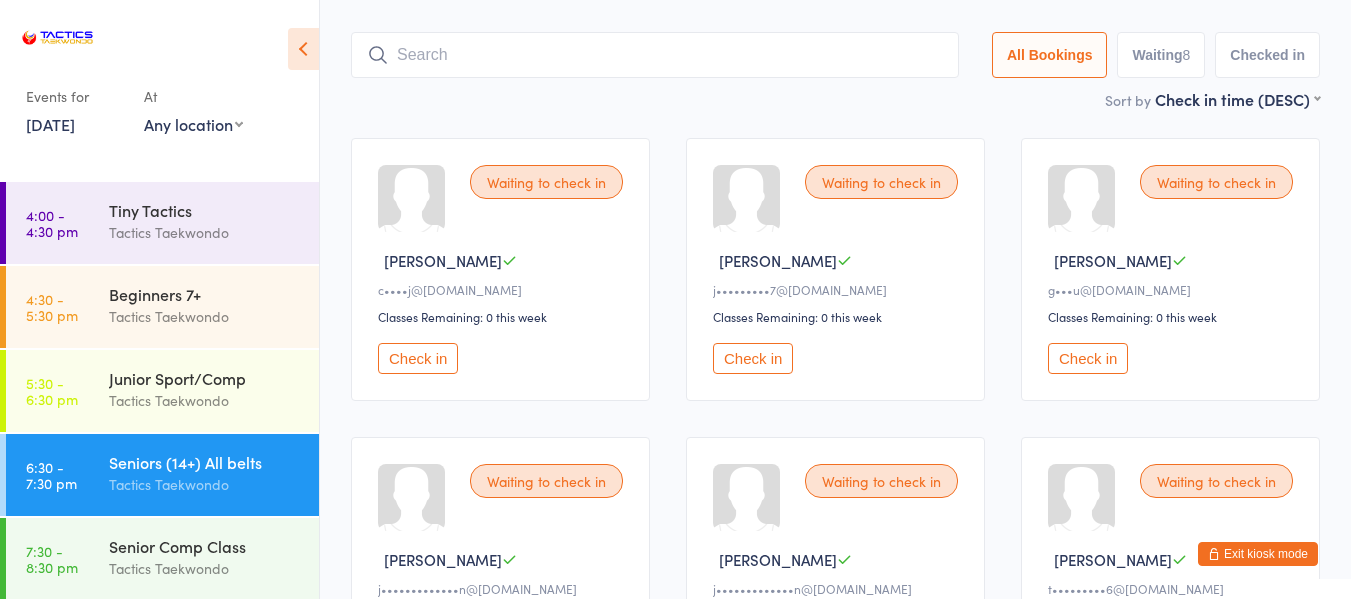 click on "Exit kiosk mode" at bounding box center [1258, 554] 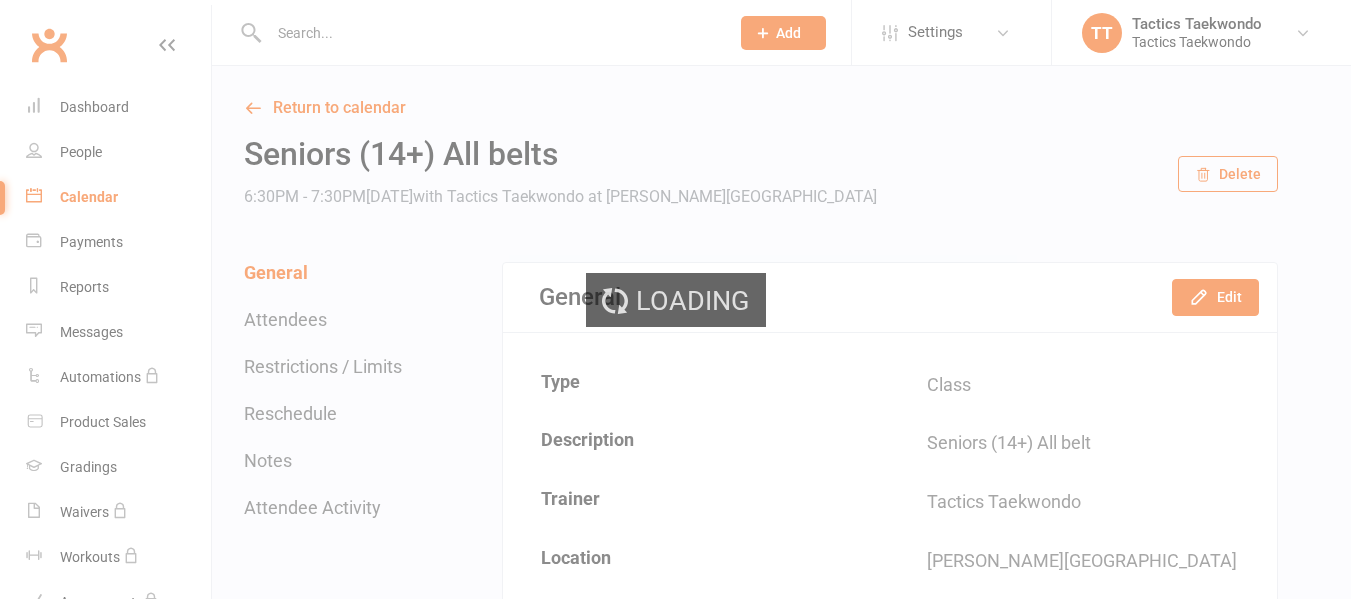 scroll, scrollTop: 300, scrollLeft: 0, axis: vertical 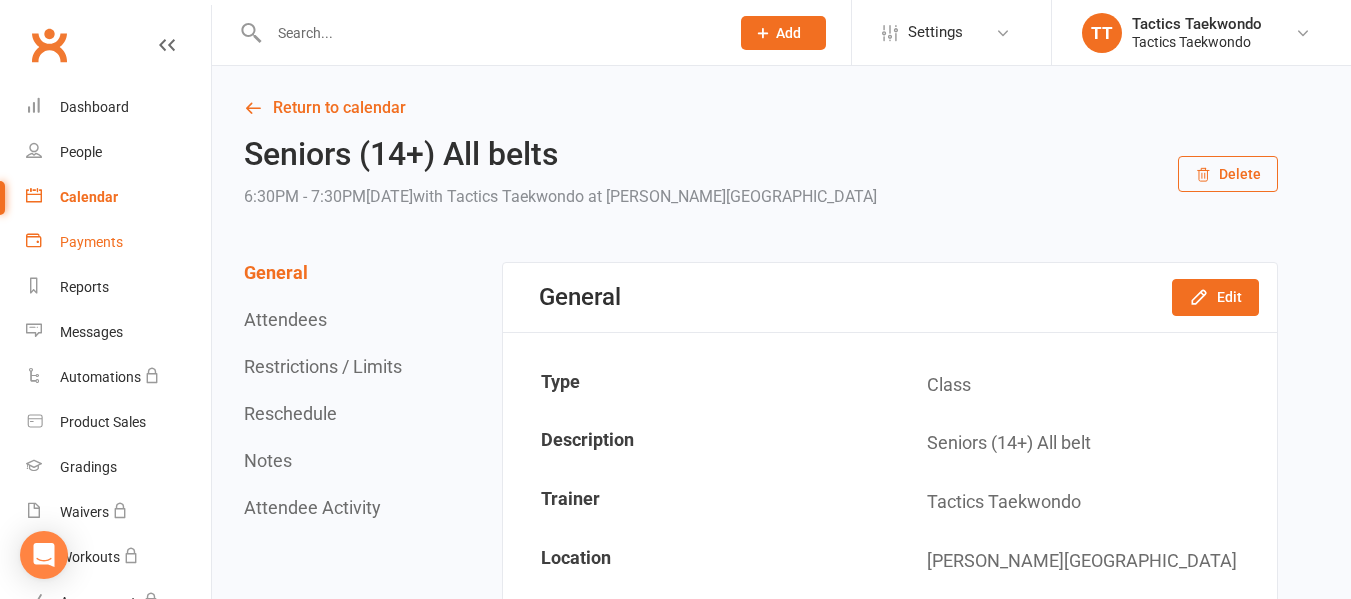 click on "Payments" at bounding box center [91, 242] 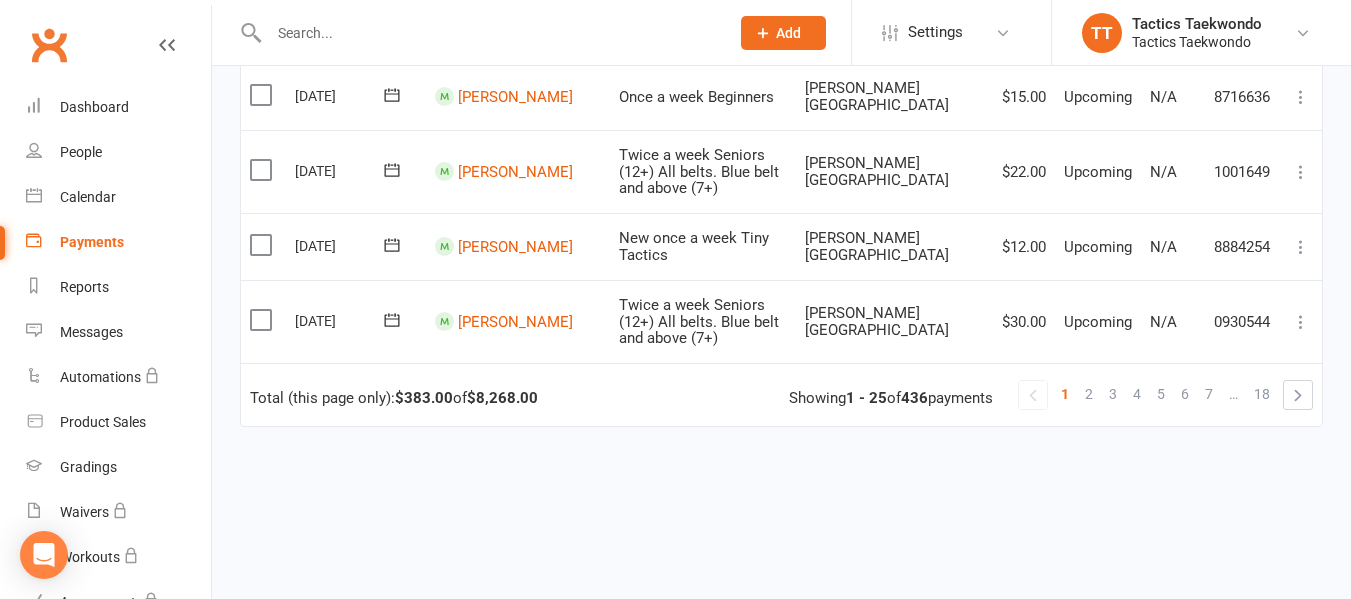scroll, scrollTop: 1700, scrollLeft: 0, axis: vertical 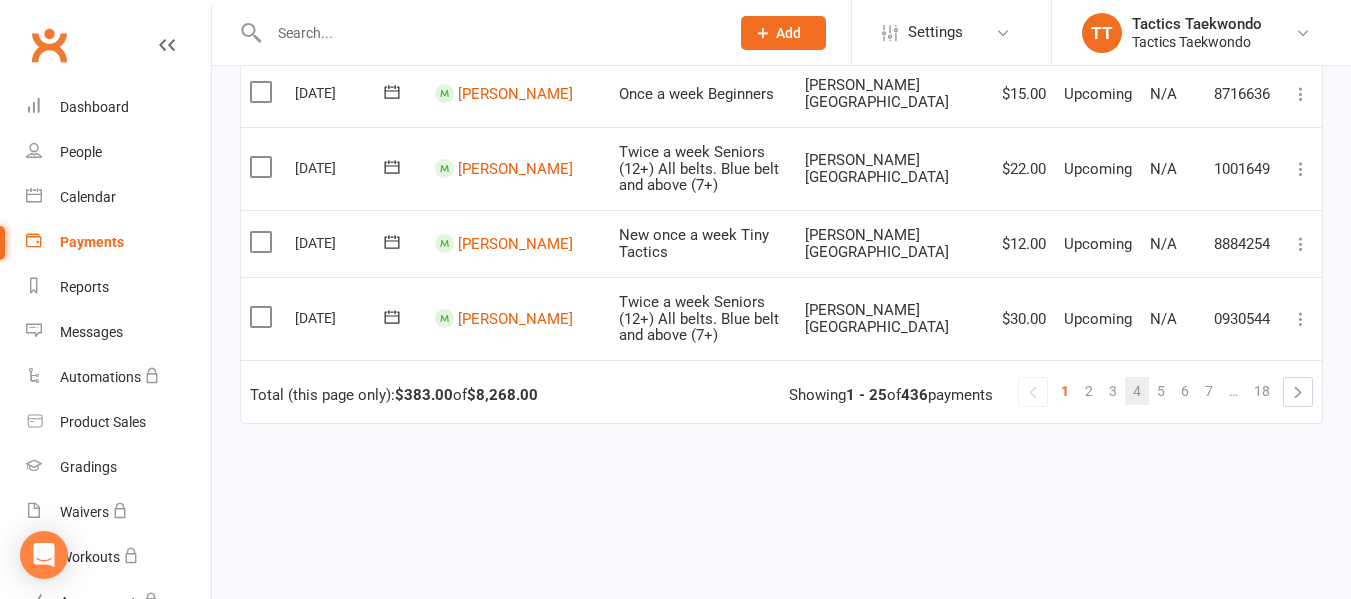 click on "4" at bounding box center [1137, 391] 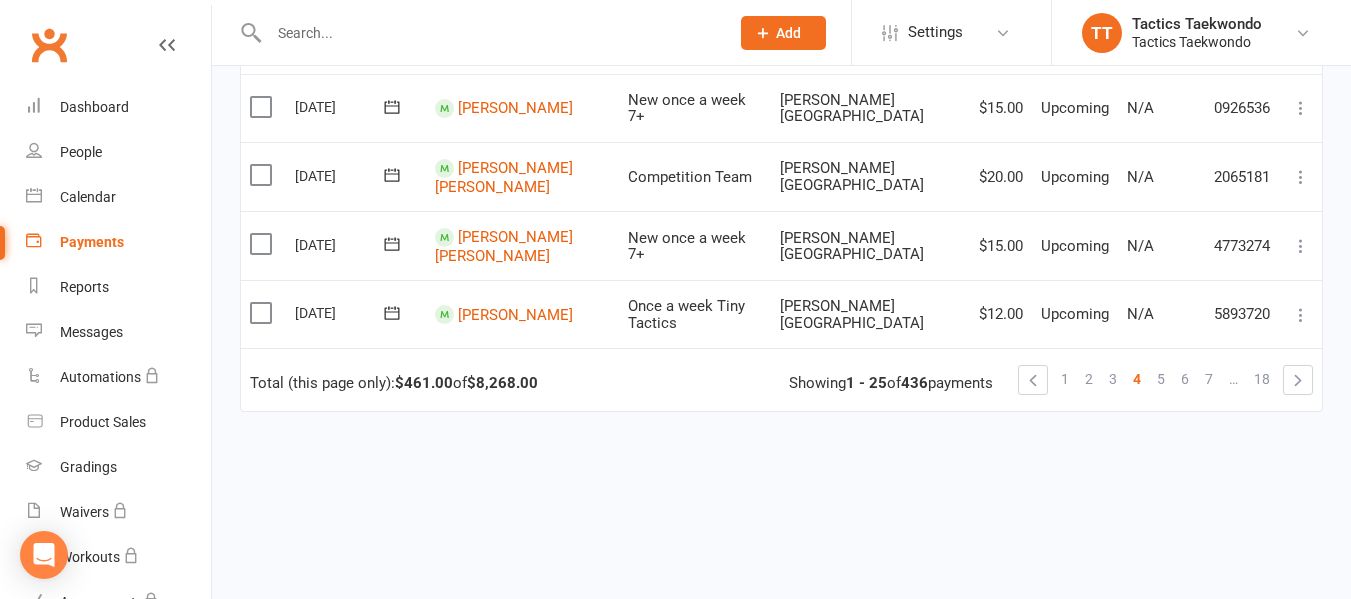 scroll, scrollTop: 1708, scrollLeft: 0, axis: vertical 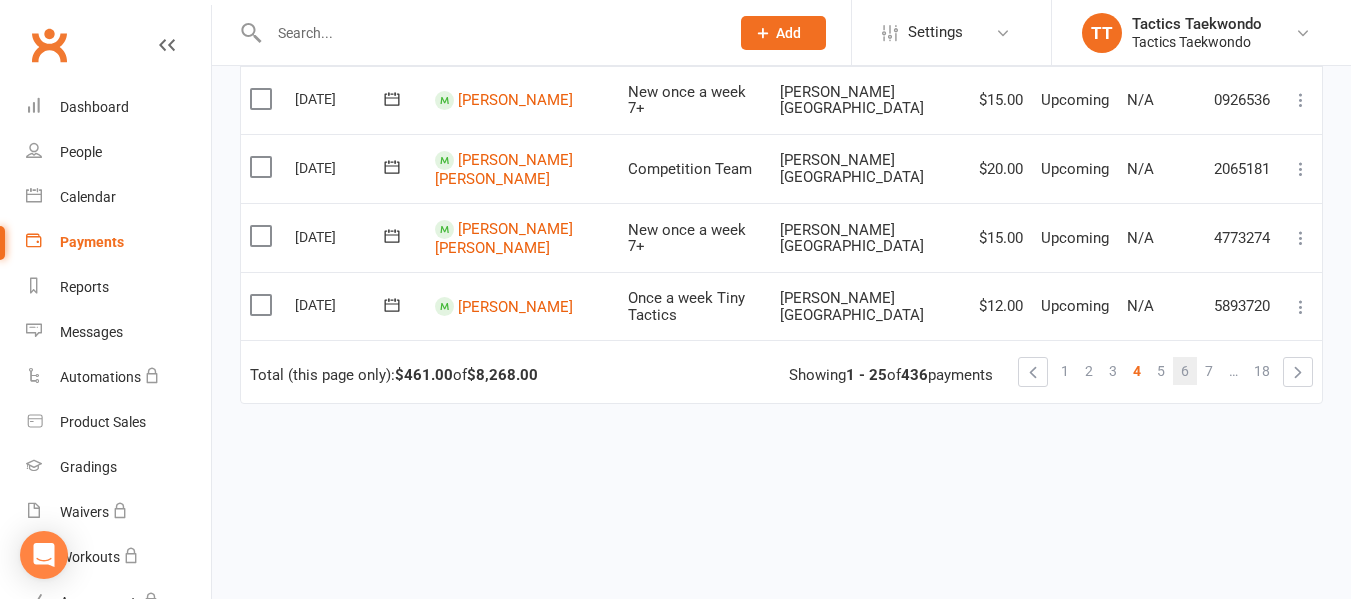 click on "6" at bounding box center (1185, 371) 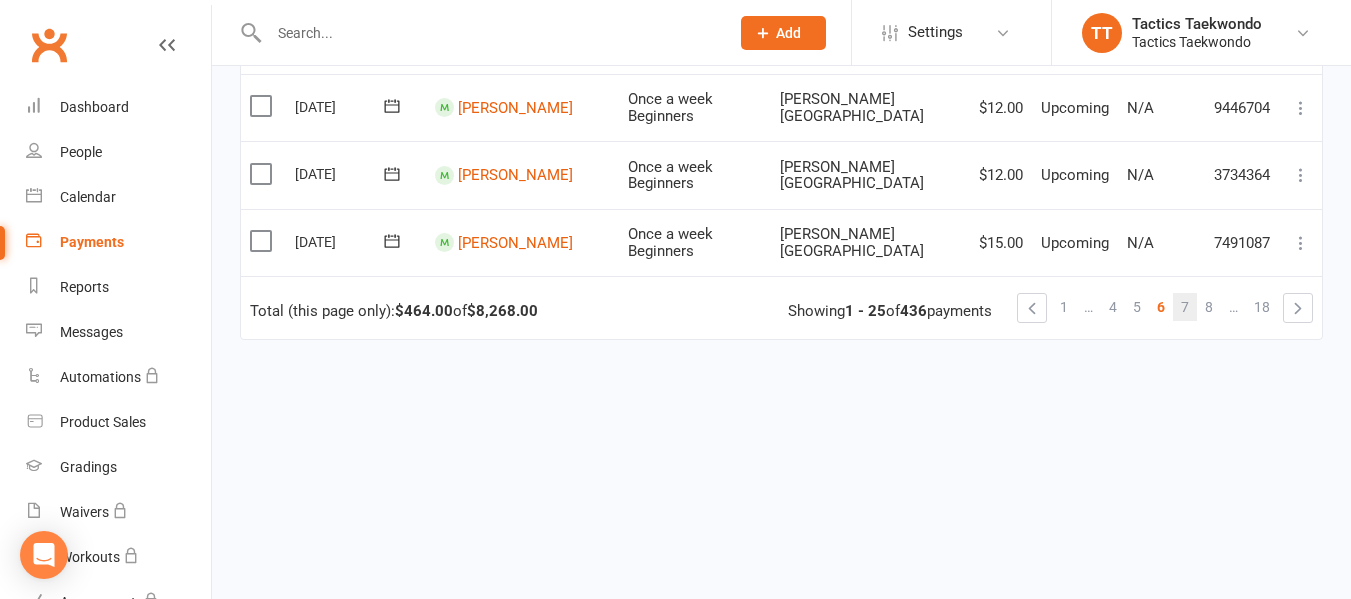 scroll, scrollTop: 1778, scrollLeft: 0, axis: vertical 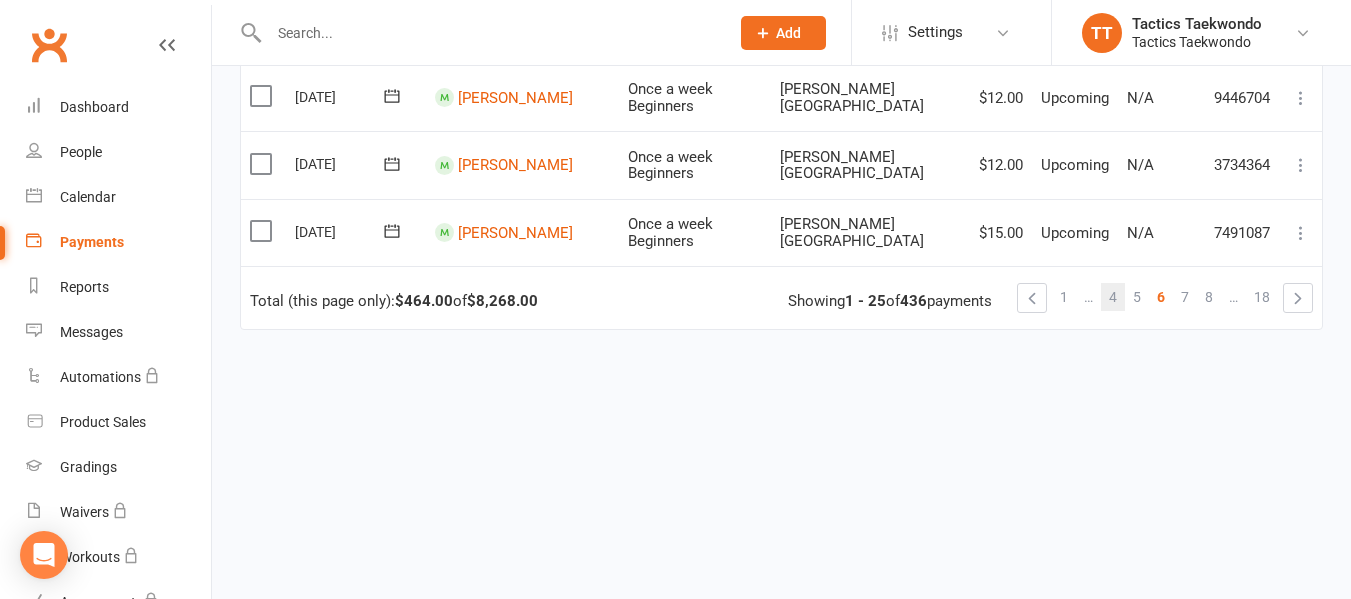 click on "4" at bounding box center (1113, 297) 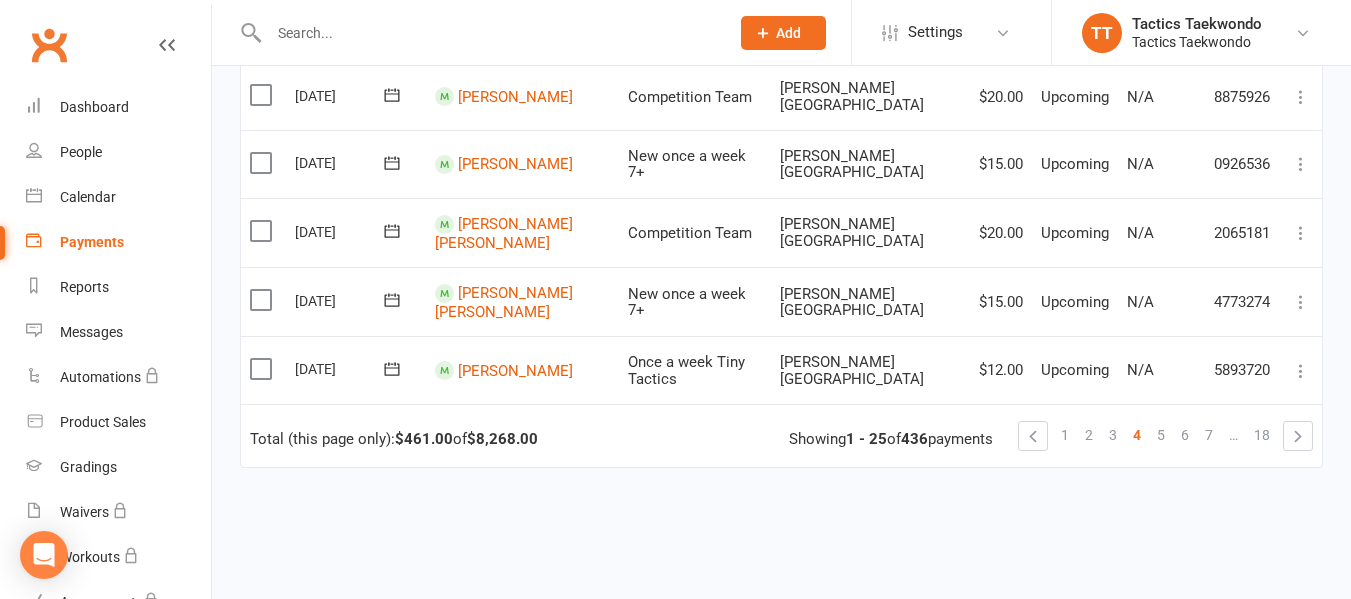 scroll, scrollTop: 1678, scrollLeft: 0, axis: vertical 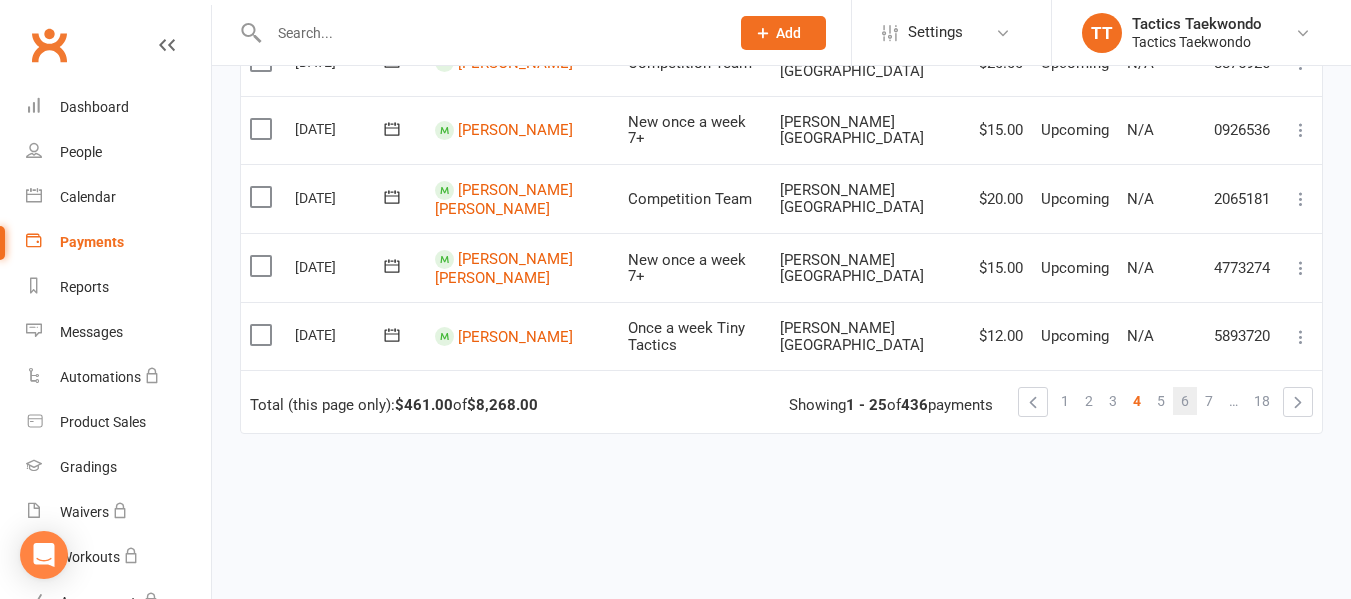 click on "6" at bounding box center (1185, 401) 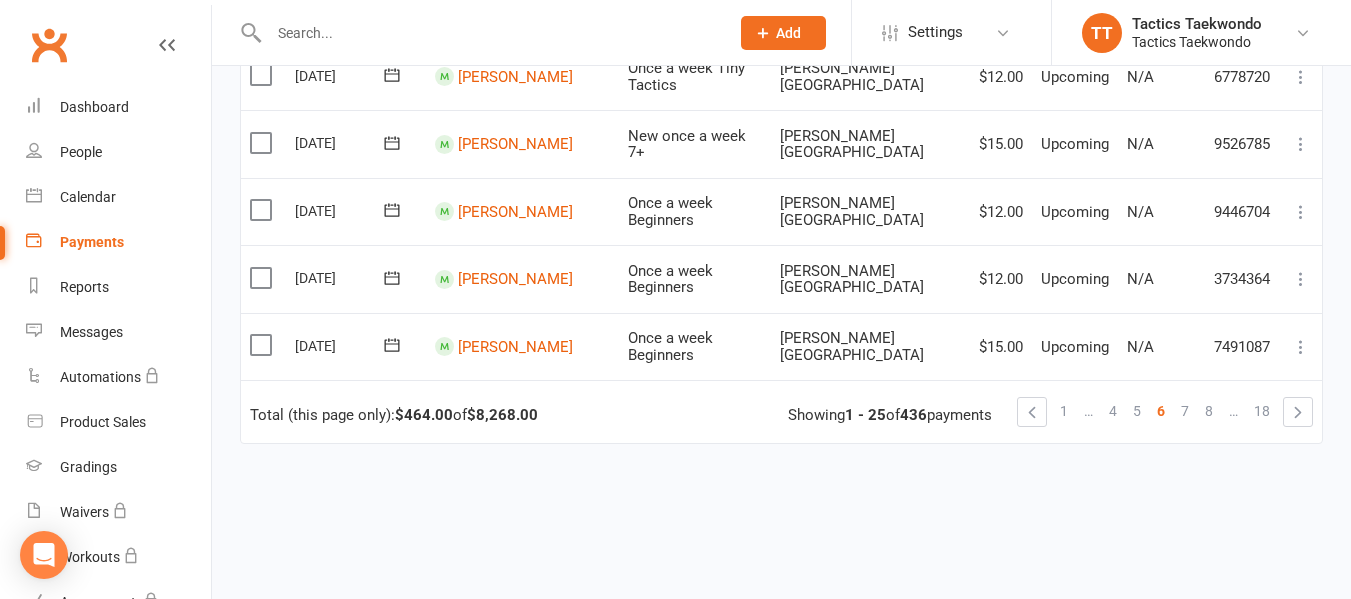 scroll, scrollTop: 1700, scrollLeft: 0, axis: vertical 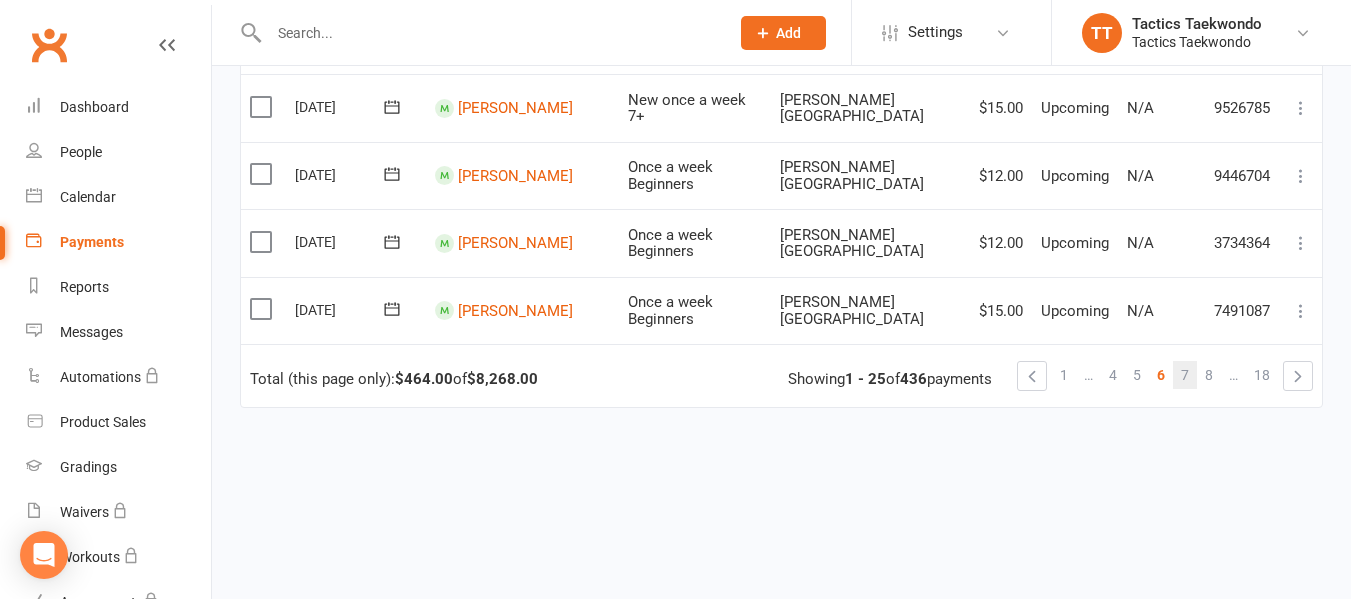 click on "7" at bounding box center [1185, 375] 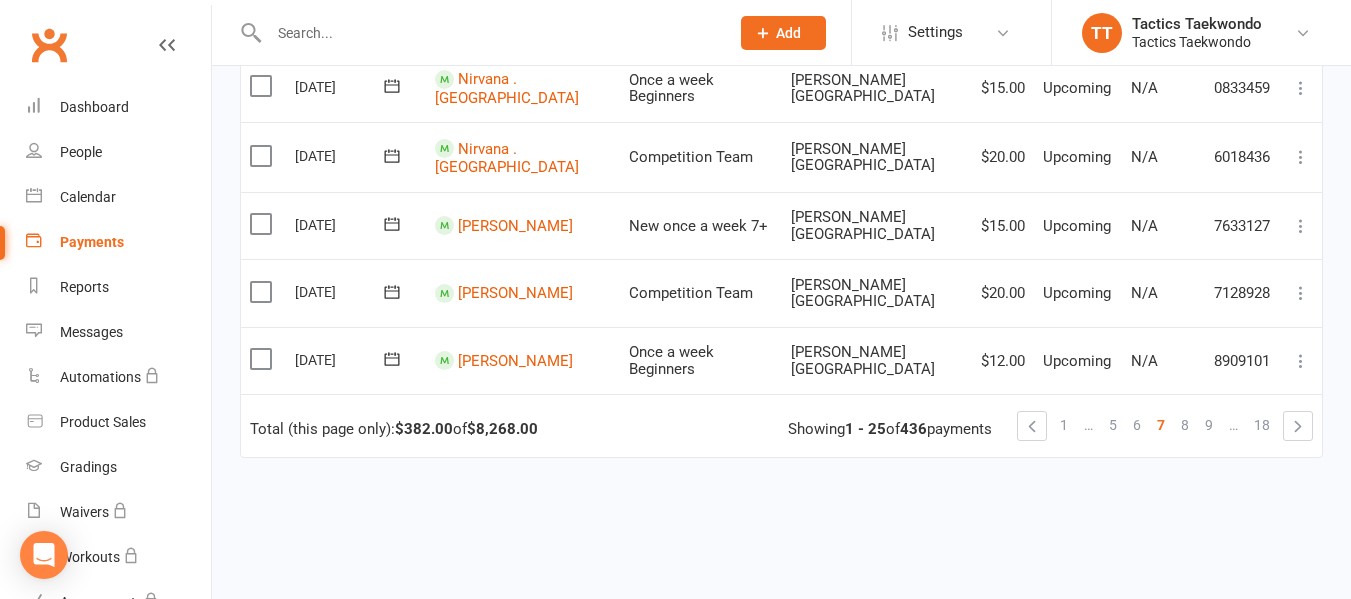 scroll, scrollTop: 0, scrollLeft: 0, axis: both 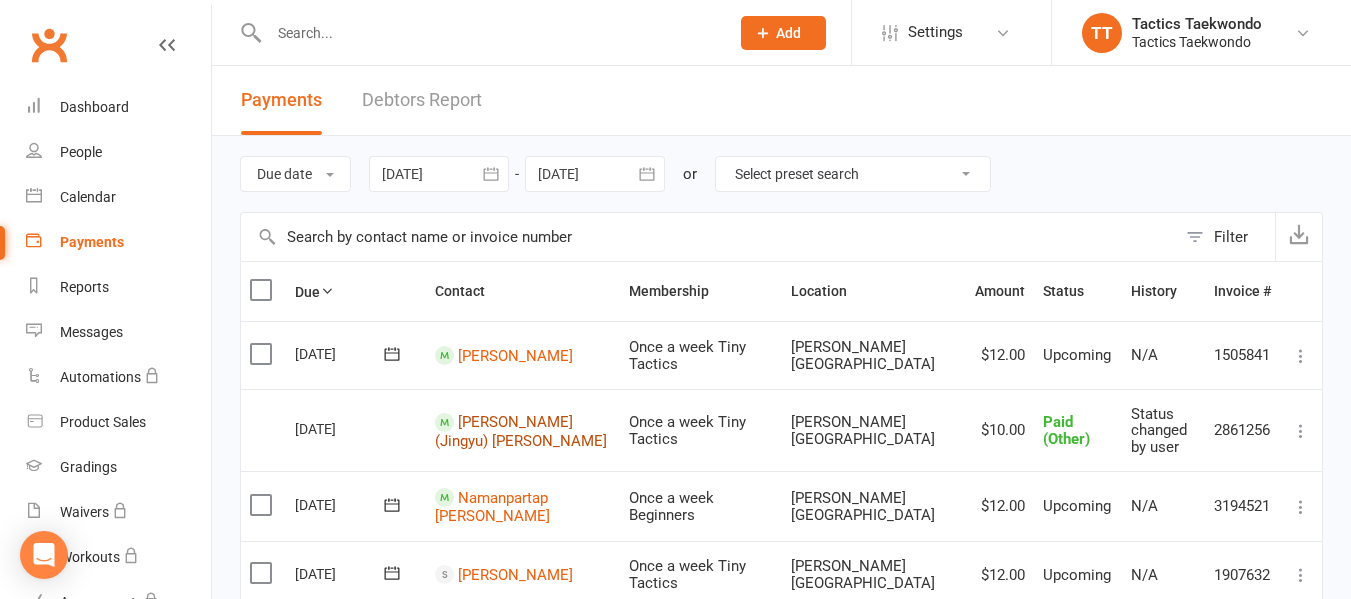 click on "Leo (Jingyu) Cao" at bounding box center [521, 431] 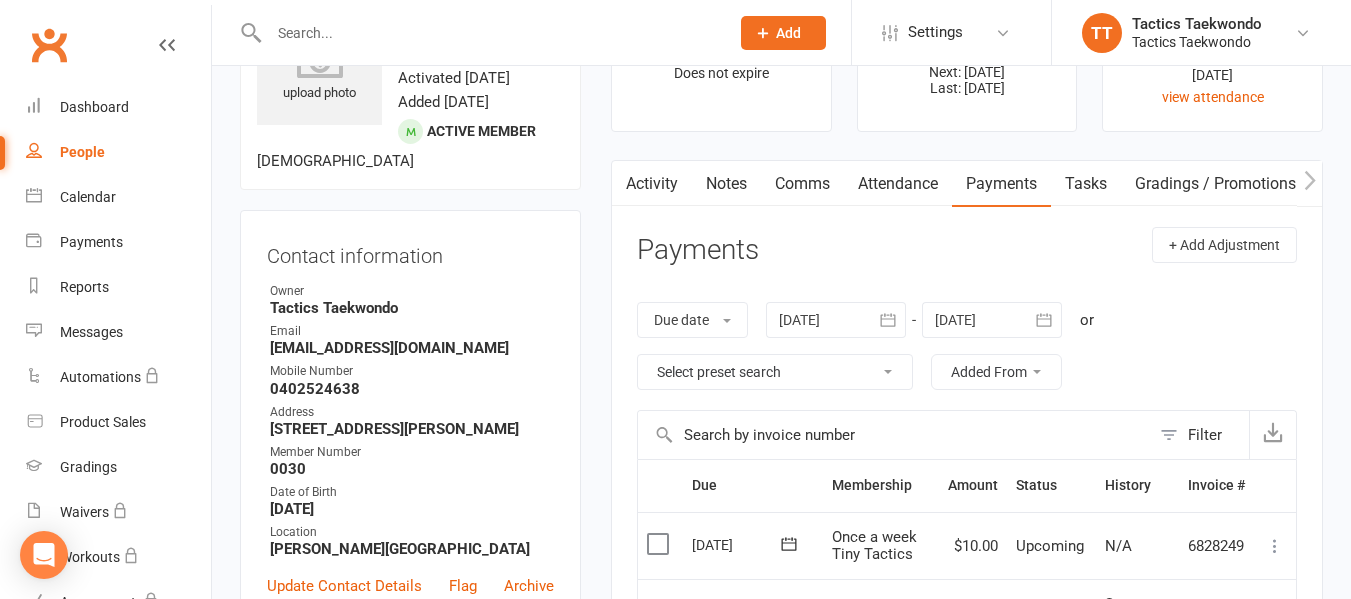scroll, scrollTop: 100, scrollLeft: 0, axis: vertical 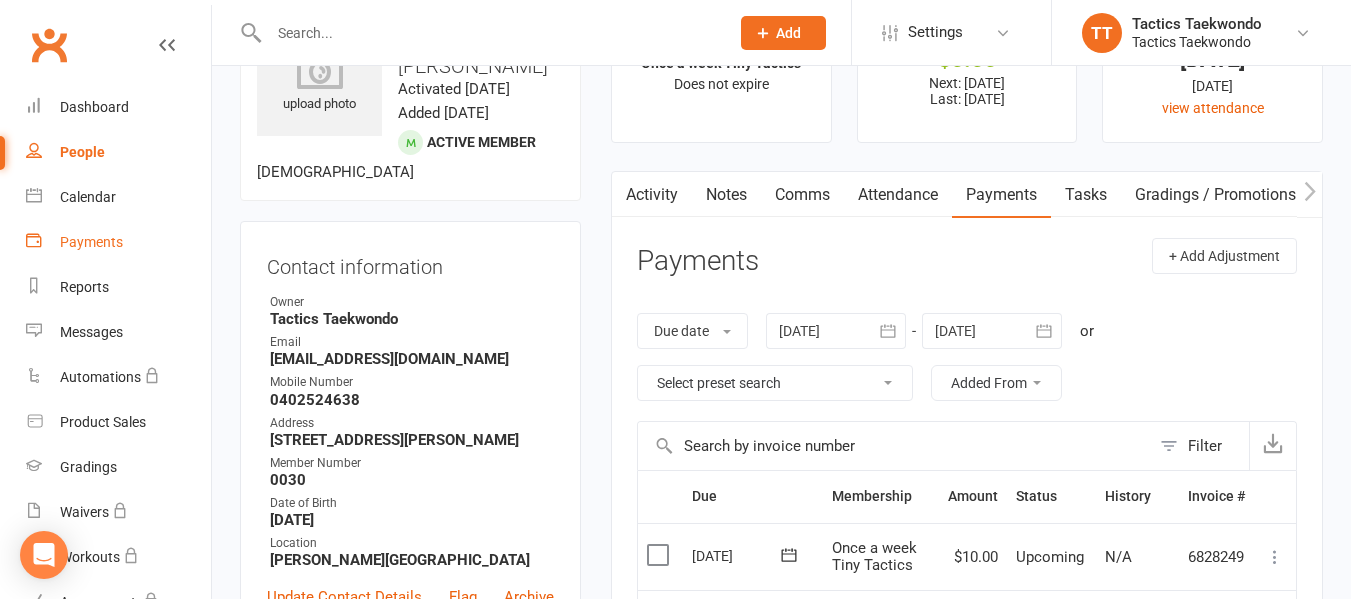 click on "Payments" at bounding box center (91, 242) 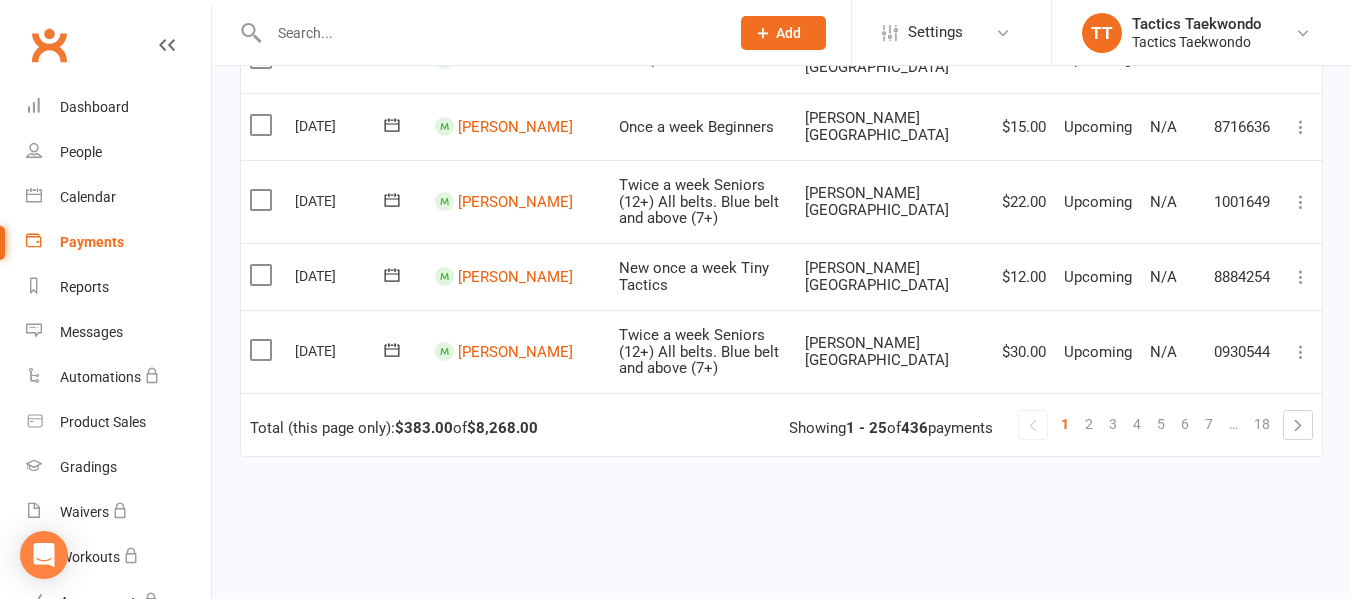 scroll, scrollTop: 1700, scrollLeft: 0, axis: vertical 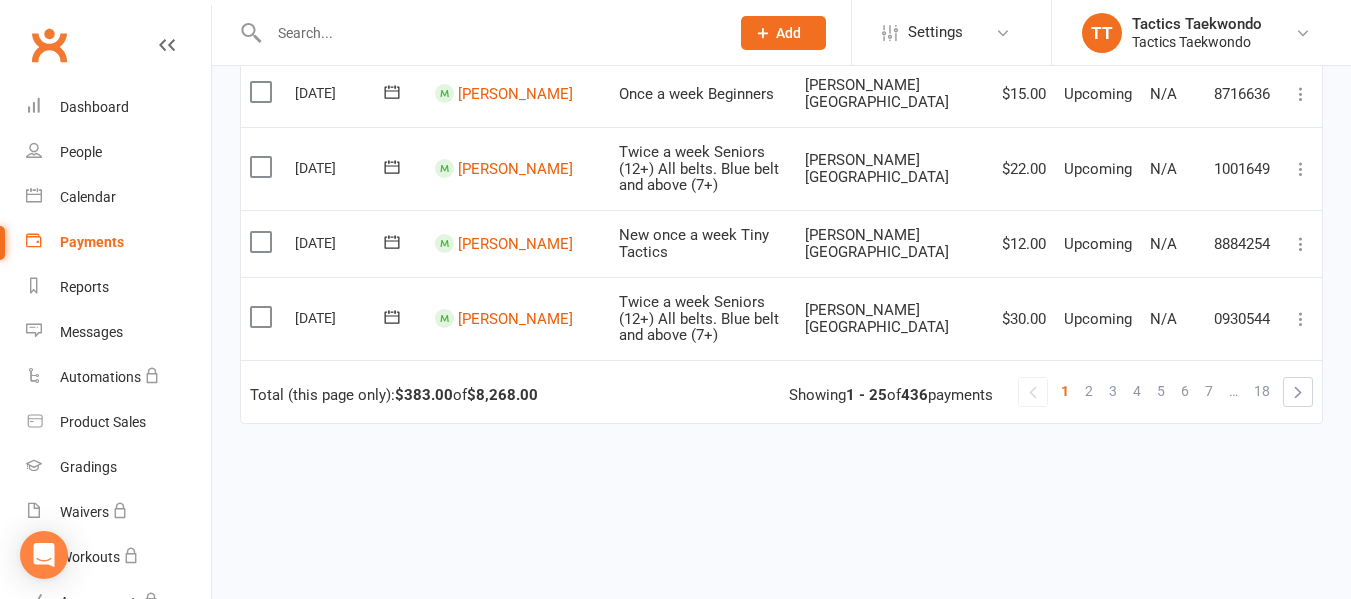 click on "7" at bounding box center [1209, 391] 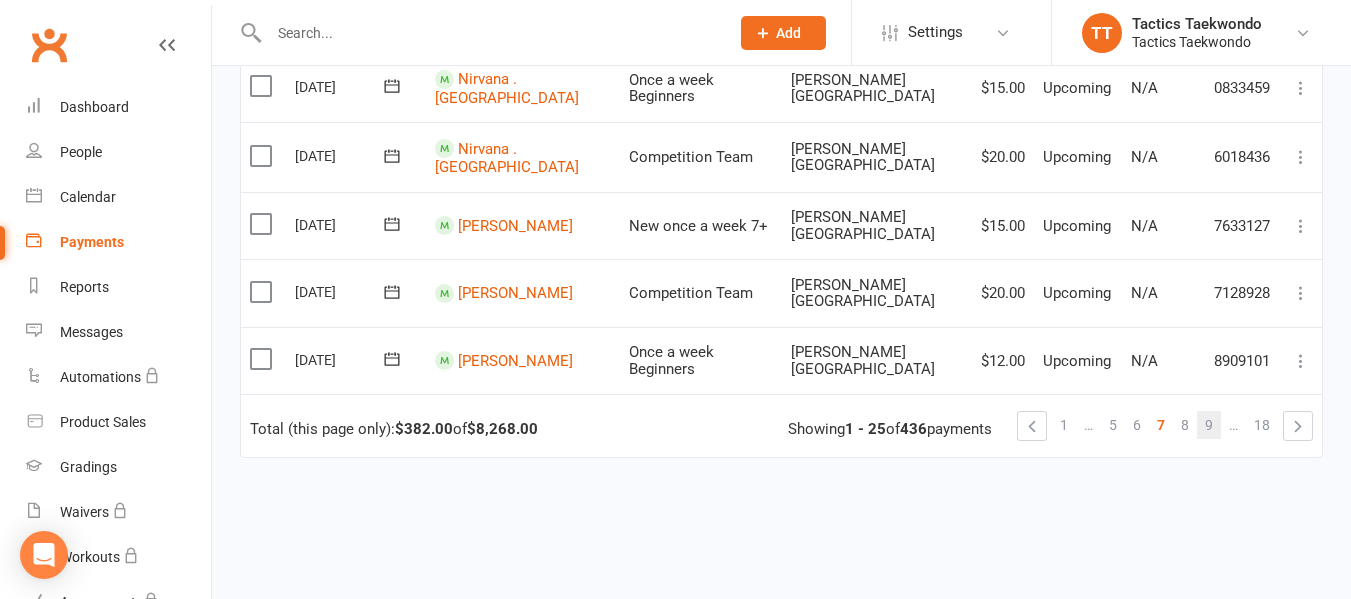 scroll, scrollTop: 1717, scrollLeft: 0, axis: vertical 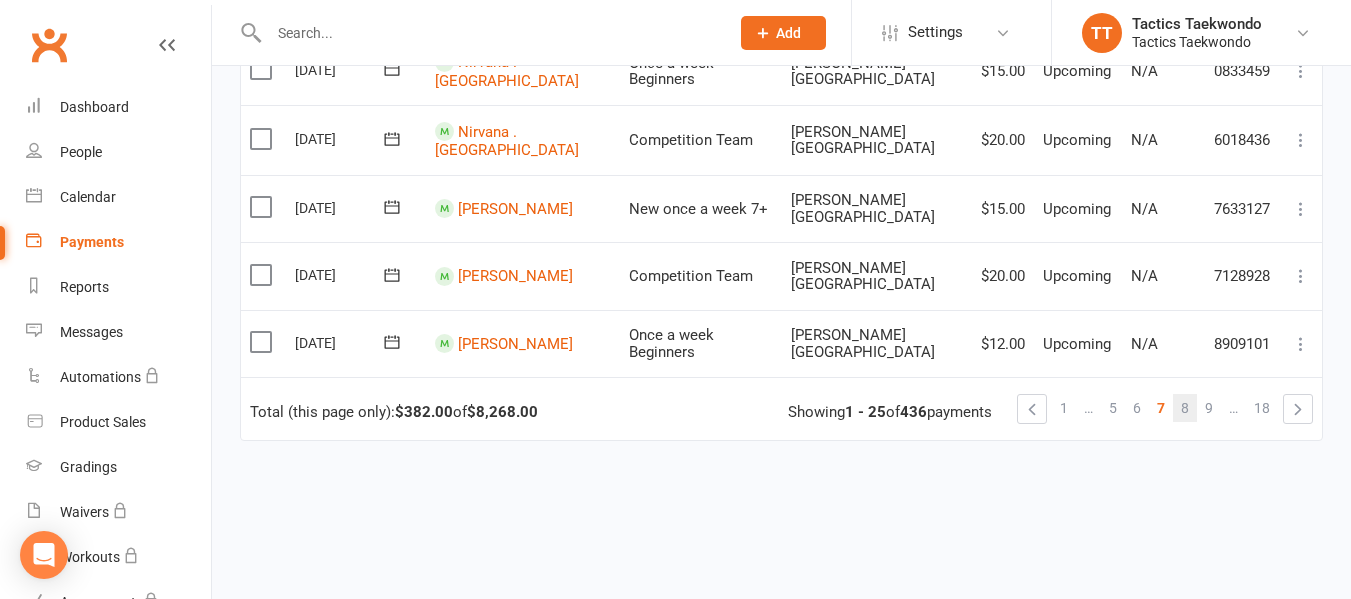 click on "8" at bounding box center [1185, 408] 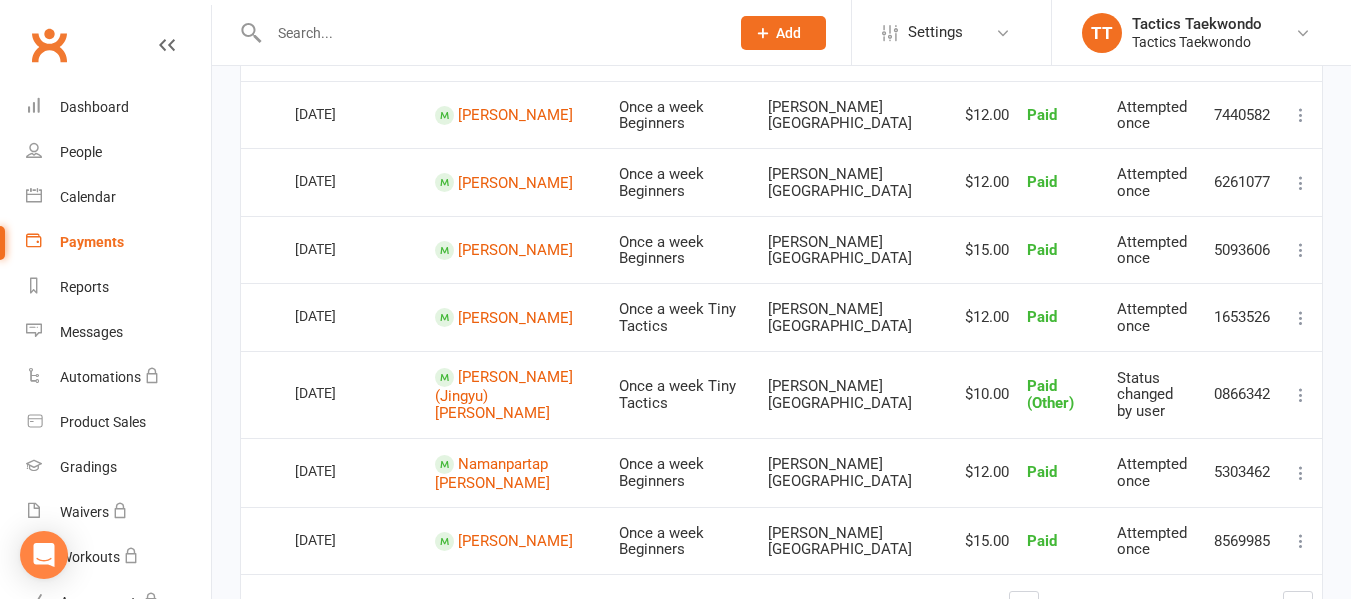 scroll, scrollTop: 1524, scrollLeft: 0, axis: vertical 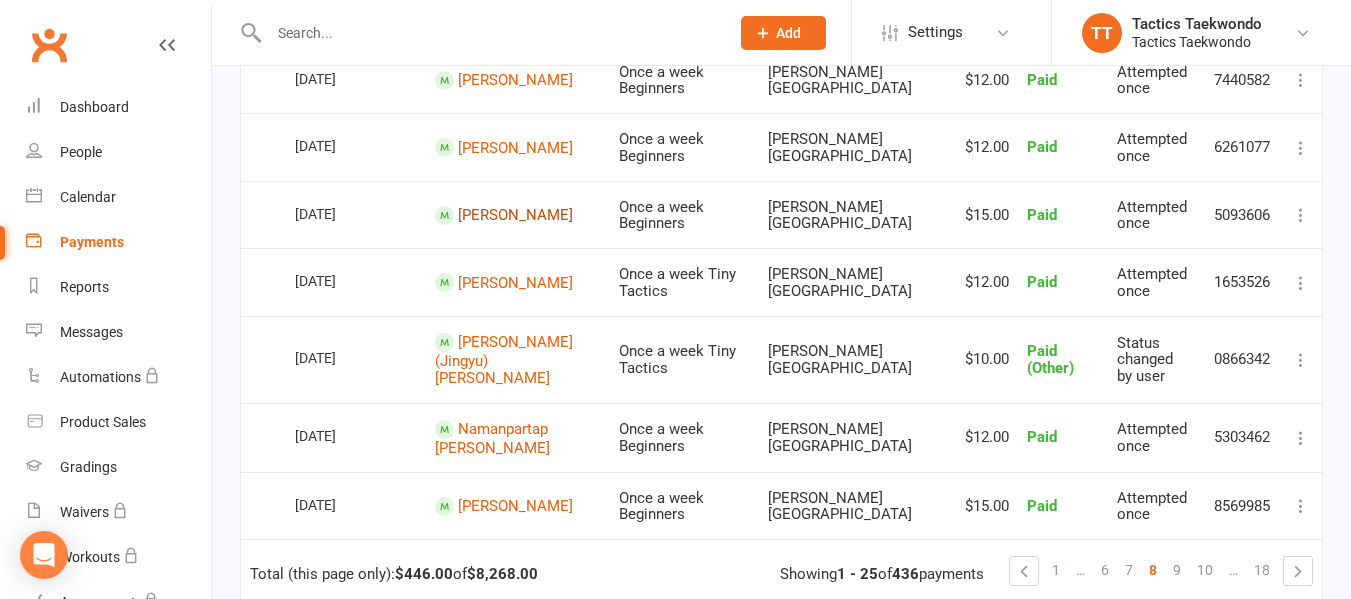 click on "Finley Benson" at bounding box center [515, 215] 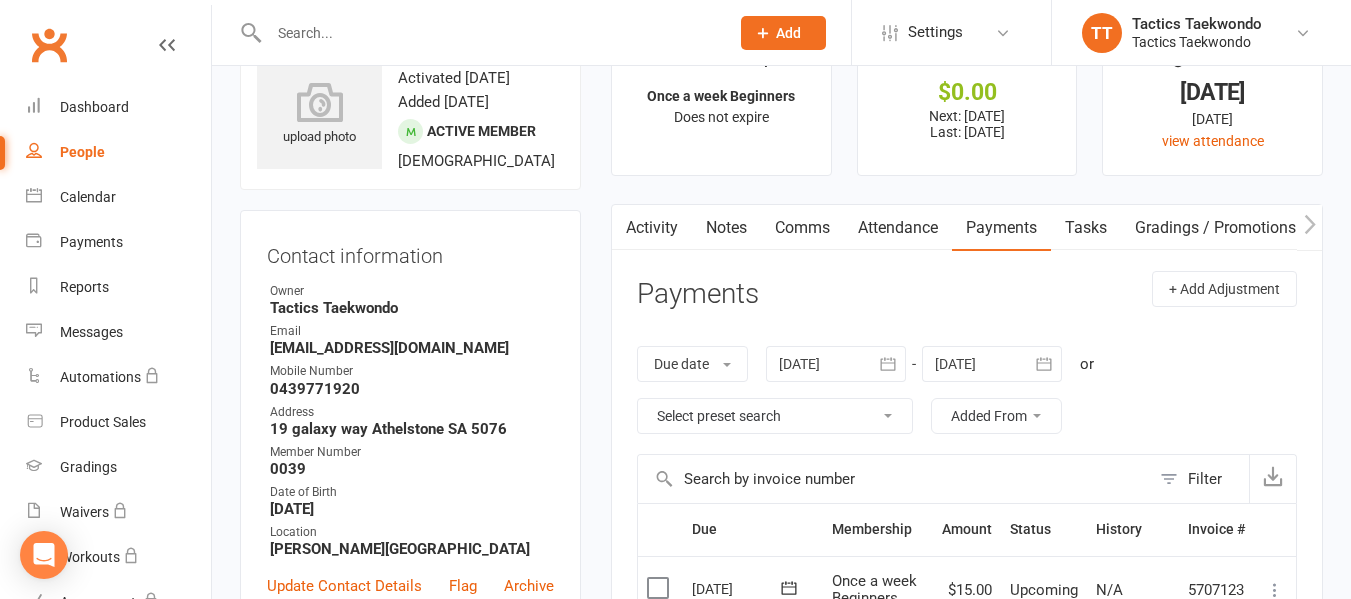 scroll, scrollTop: 0, scrollLeft: 0, axis: both 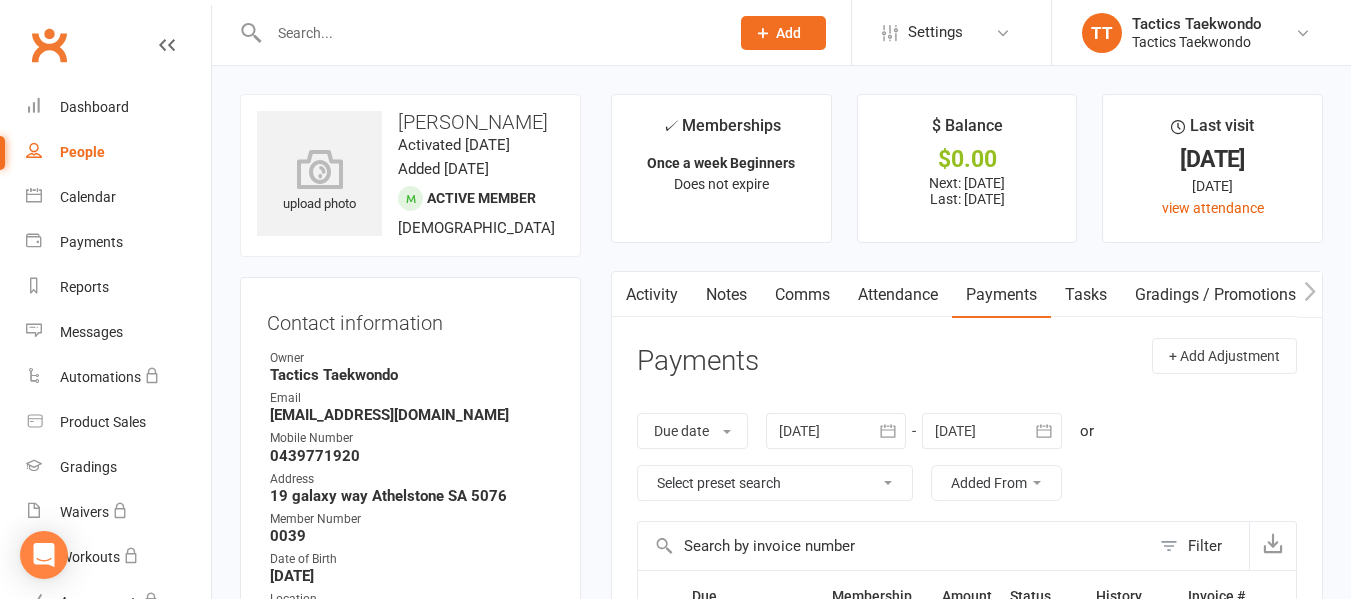 click on "Activity" at bounding box center [652, 295] 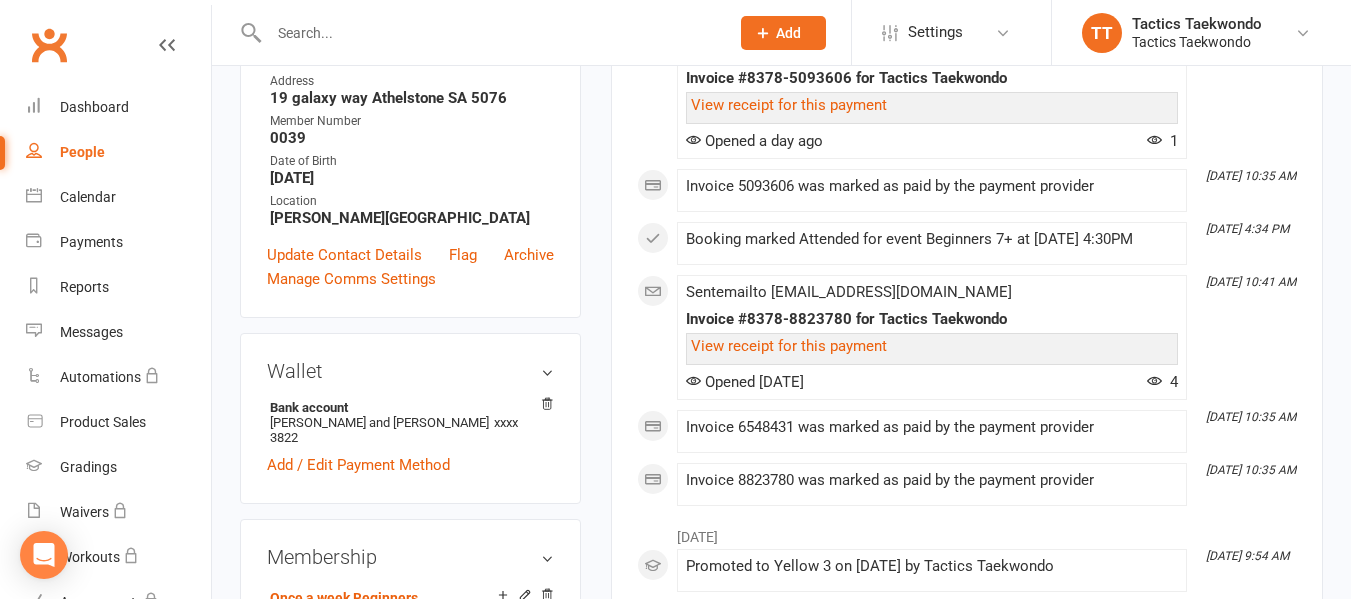 scroll, scrollTop: 400, scrollLeft: 0, axis: vertical 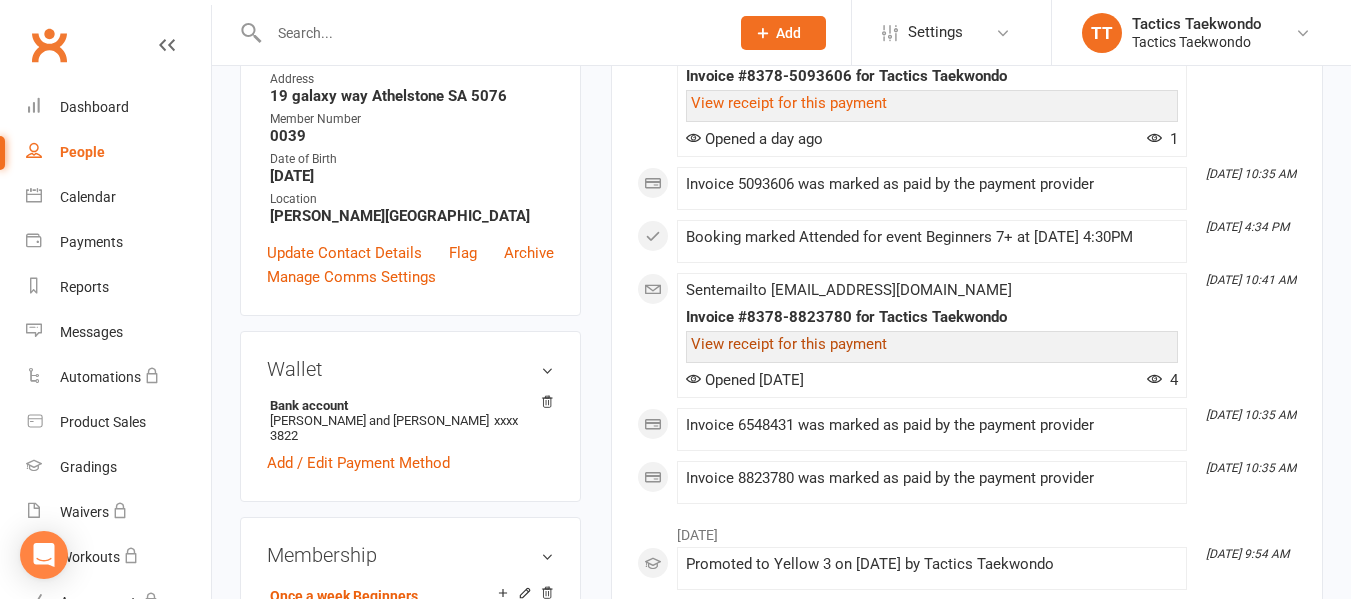 click on "View receipt for this payment" at bounding box center [789, 344] 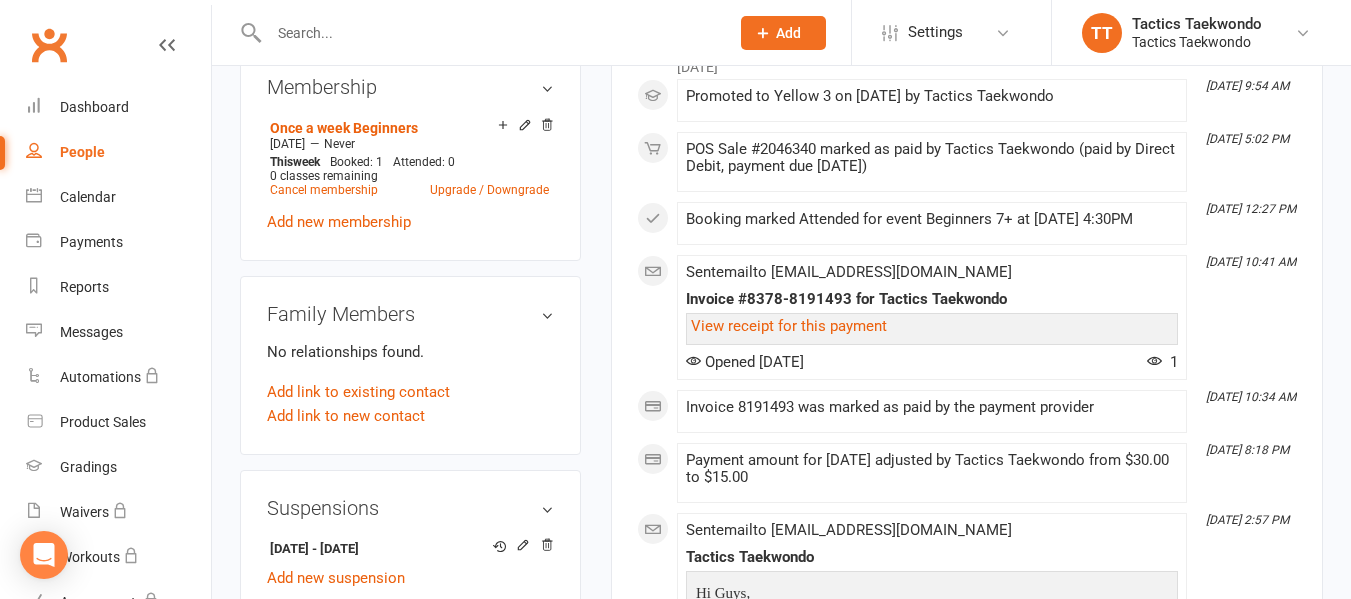 scroll, scrollTop: 900, scrollLeft: 0, axis: vertical 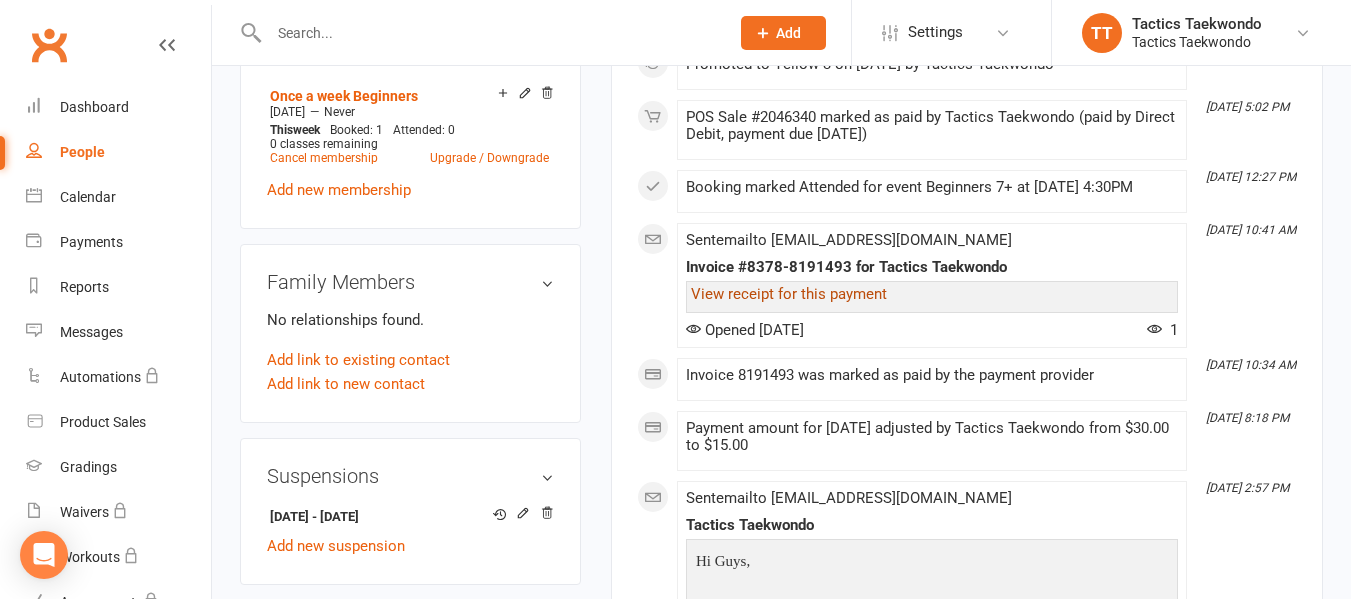 click on "View receipt for this payment" at bounding box center (789, 294) 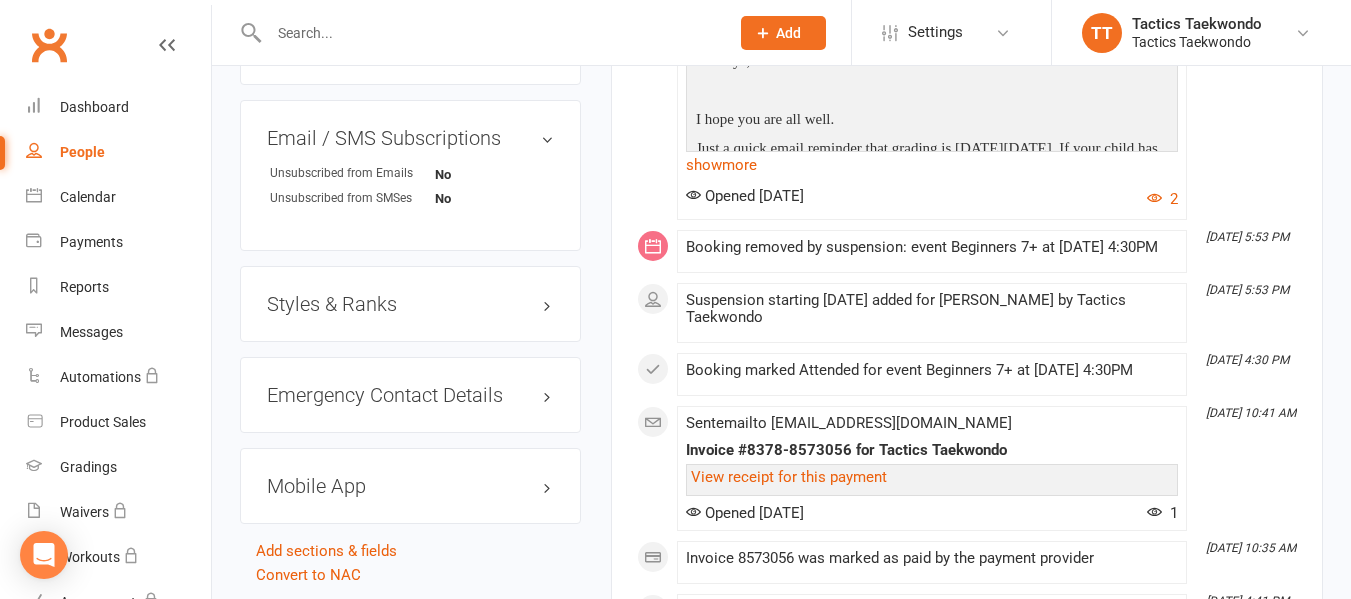 scroll, scrollTop: 1500, scrollLeft: 0, axis: vertical 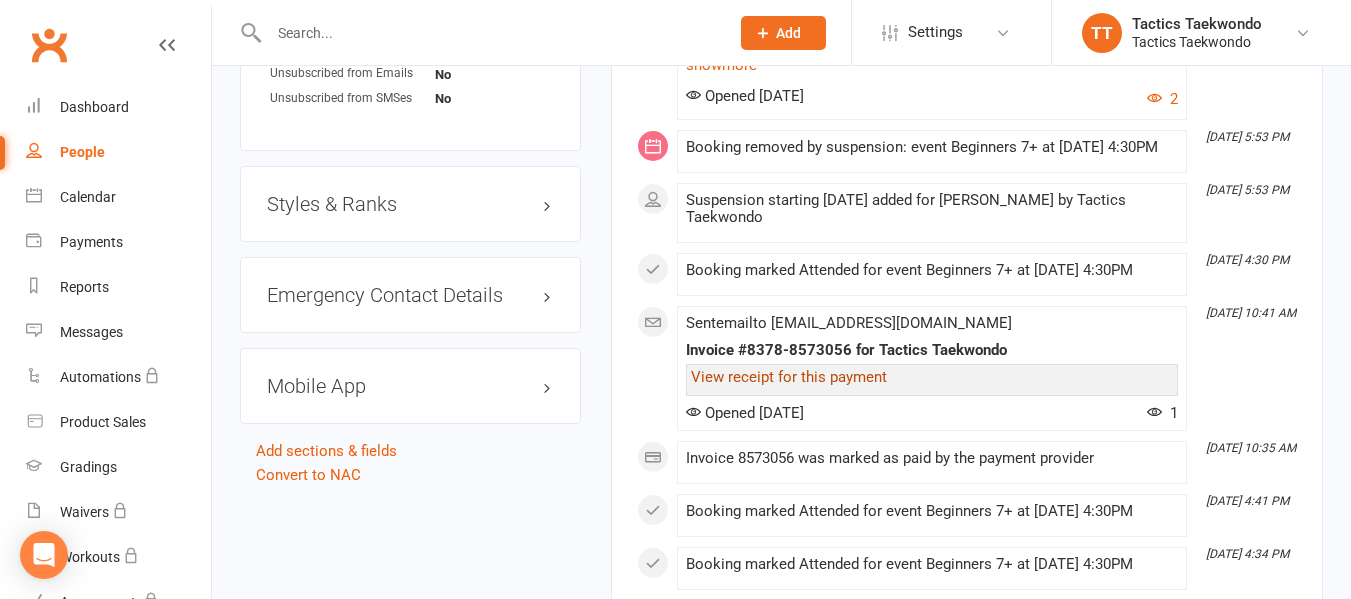 click on "View receipt for this payment" at bounding box center [789, 377] 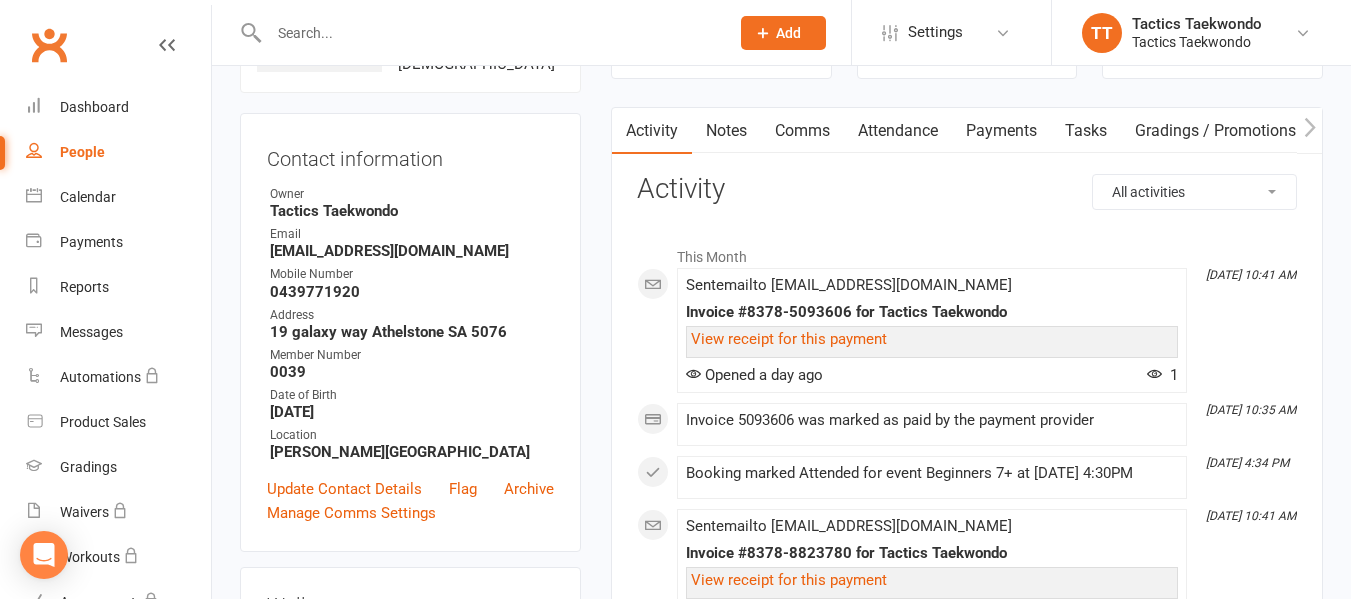 scroll, scrollTop: 200, scrollLeft: 0, axis: vertical 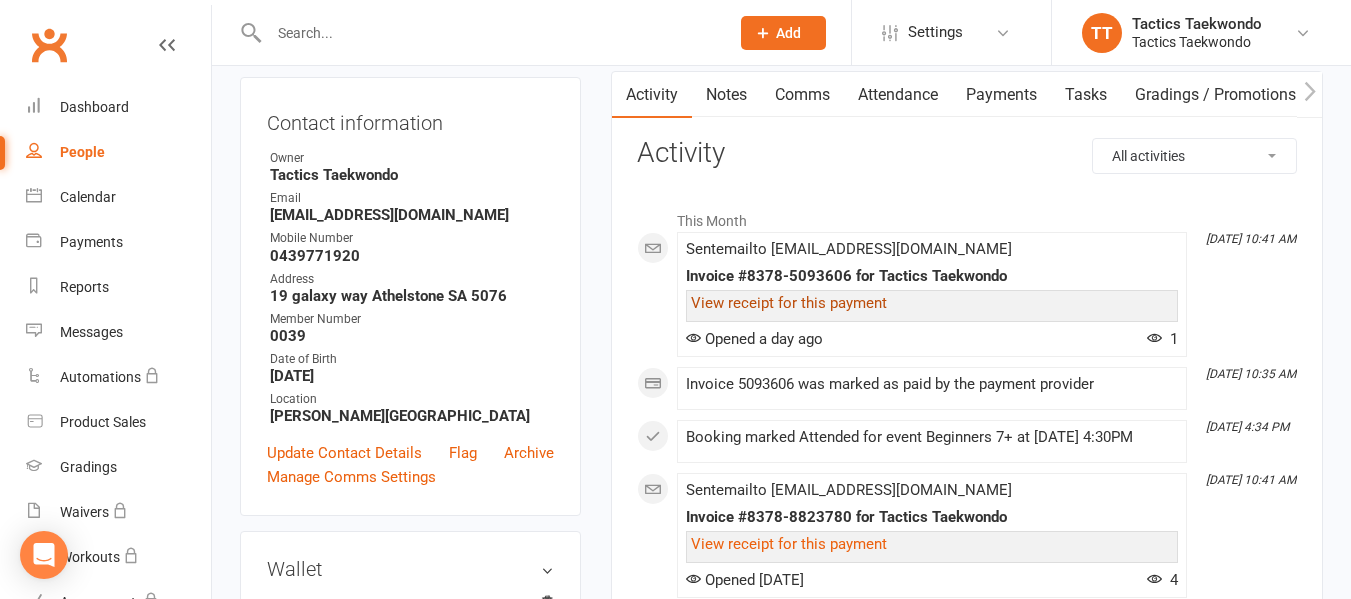 click on "View receipt for this payment" at bounding box center (789, 303) 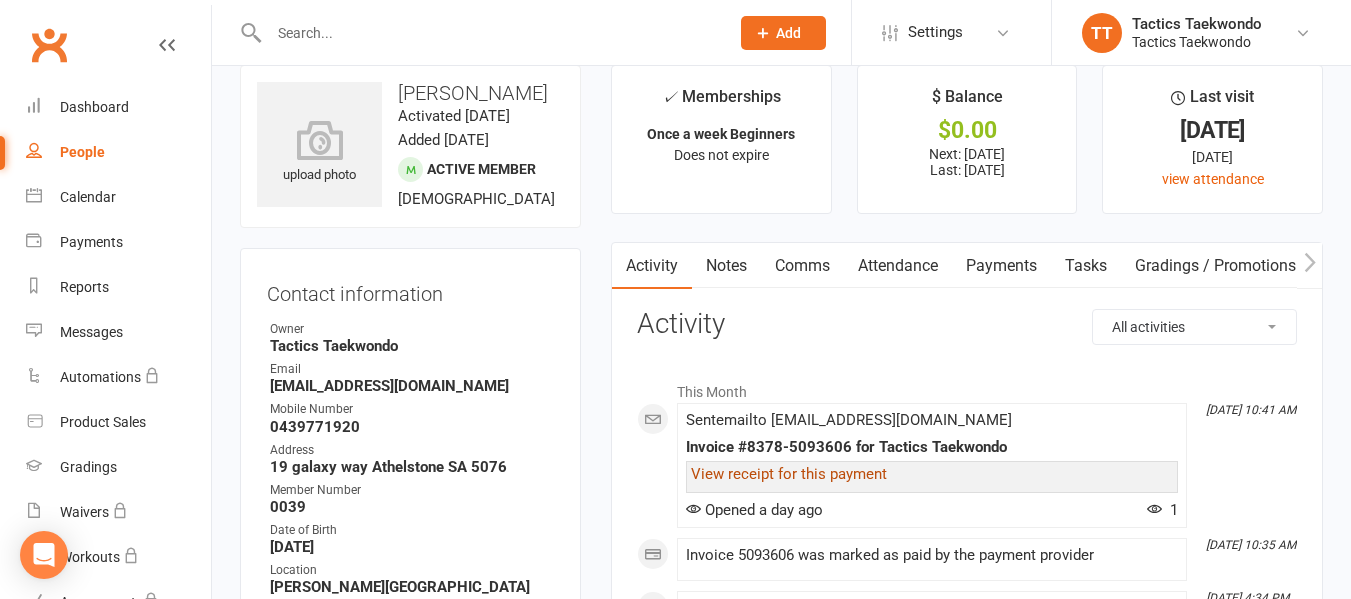 scroll, scrollTop: 0, scrollLeft: 0, axis: both 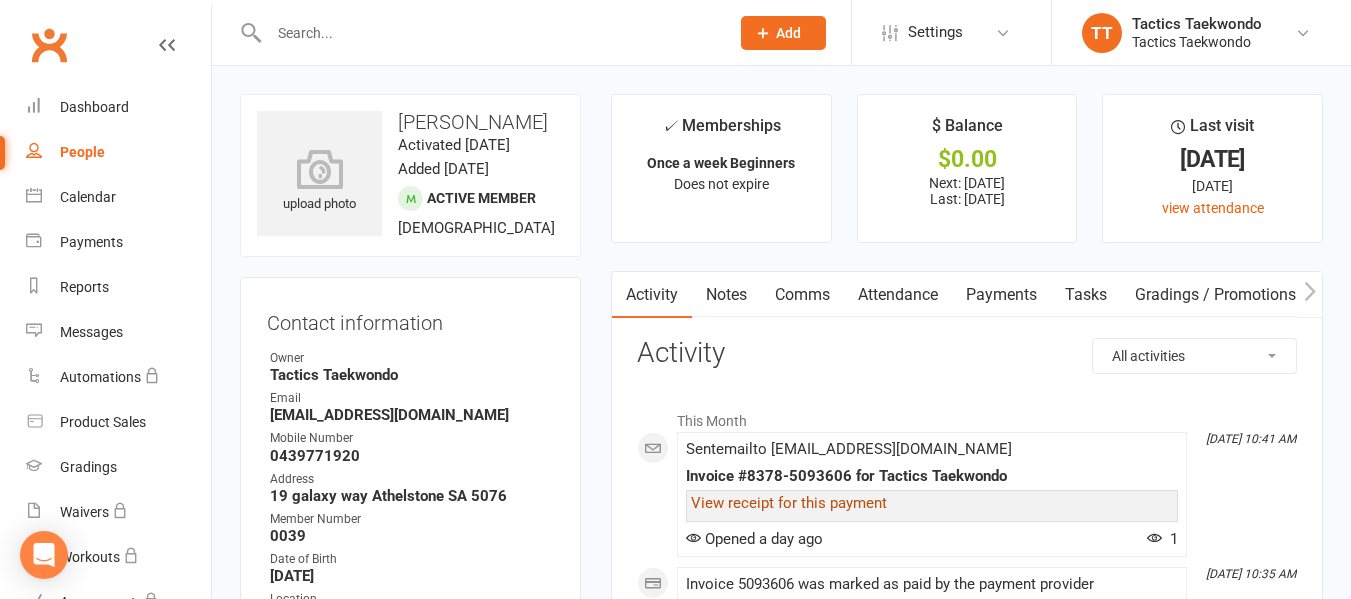 click on "Payments" at bounding box center (1001, 295) 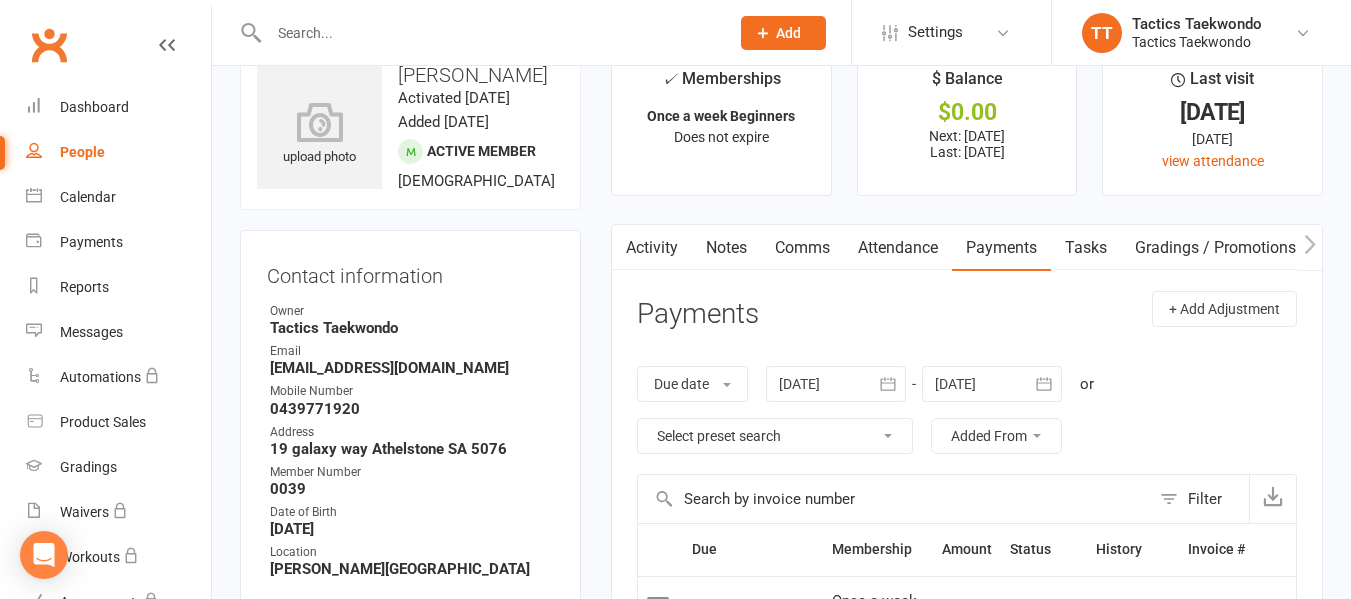scroll, scrollTop: 0, scrollLeft: 0, axis: both 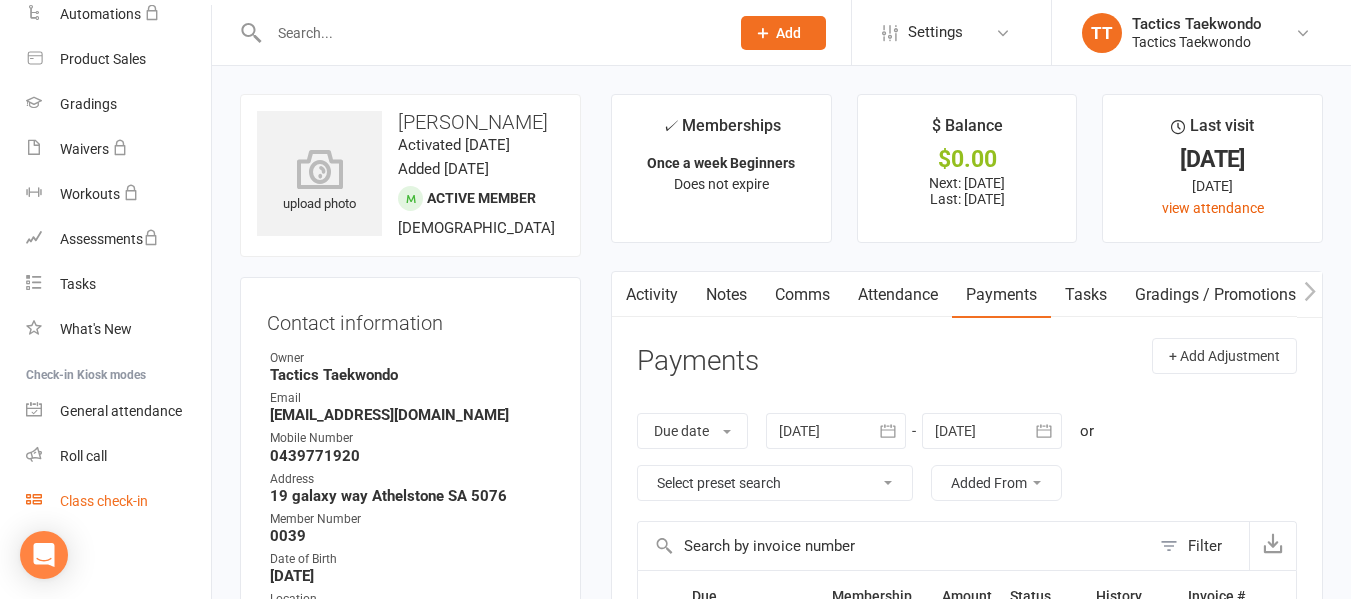 click on "Class check-in" at bounding box center (118, 501) 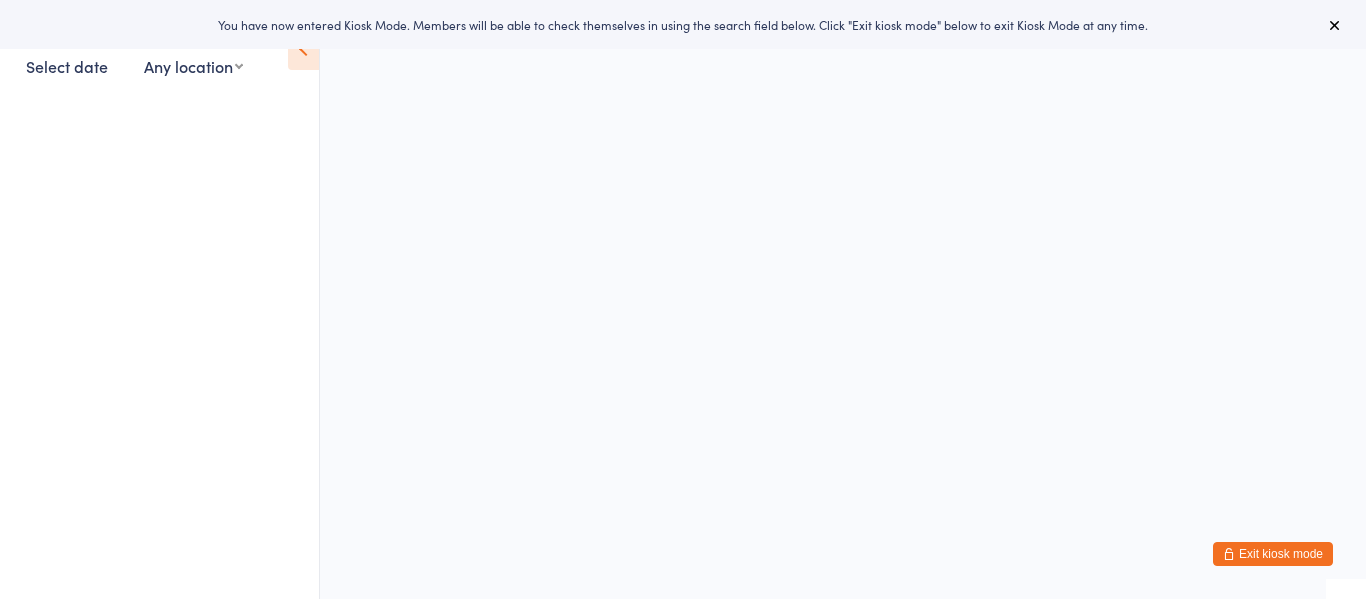 scroll, scrollTop: 0, scrollLeft: 0, axis: both 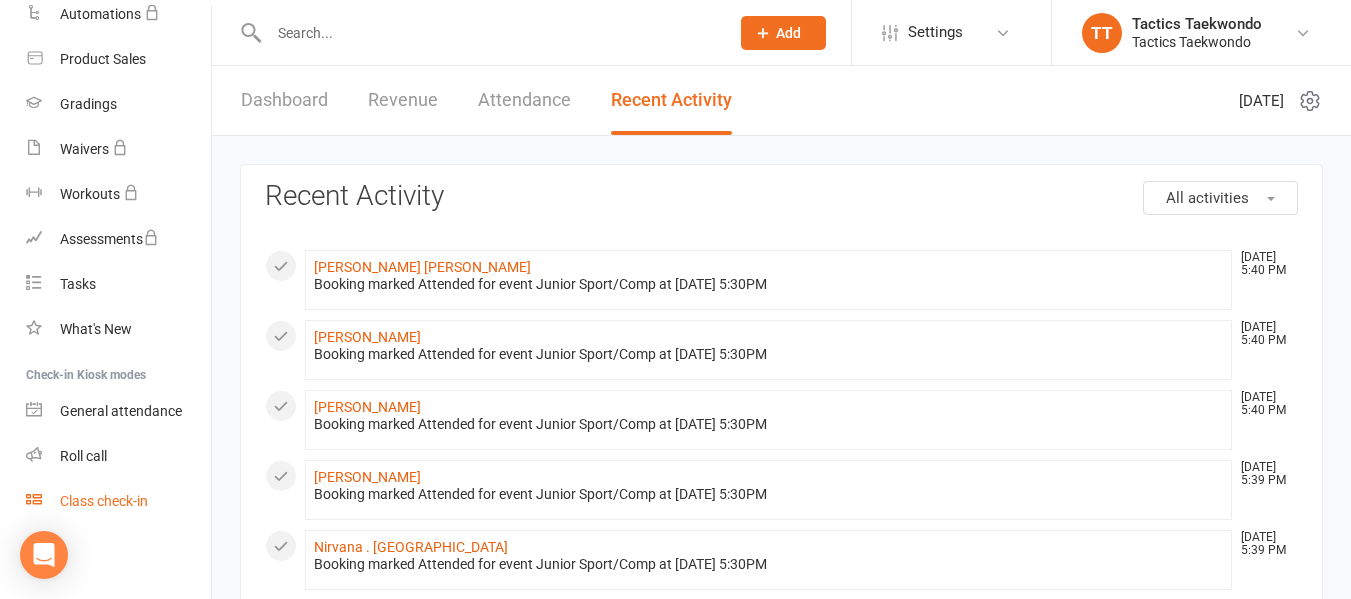 click on "Class check-in" at bounding box center (104, 501) 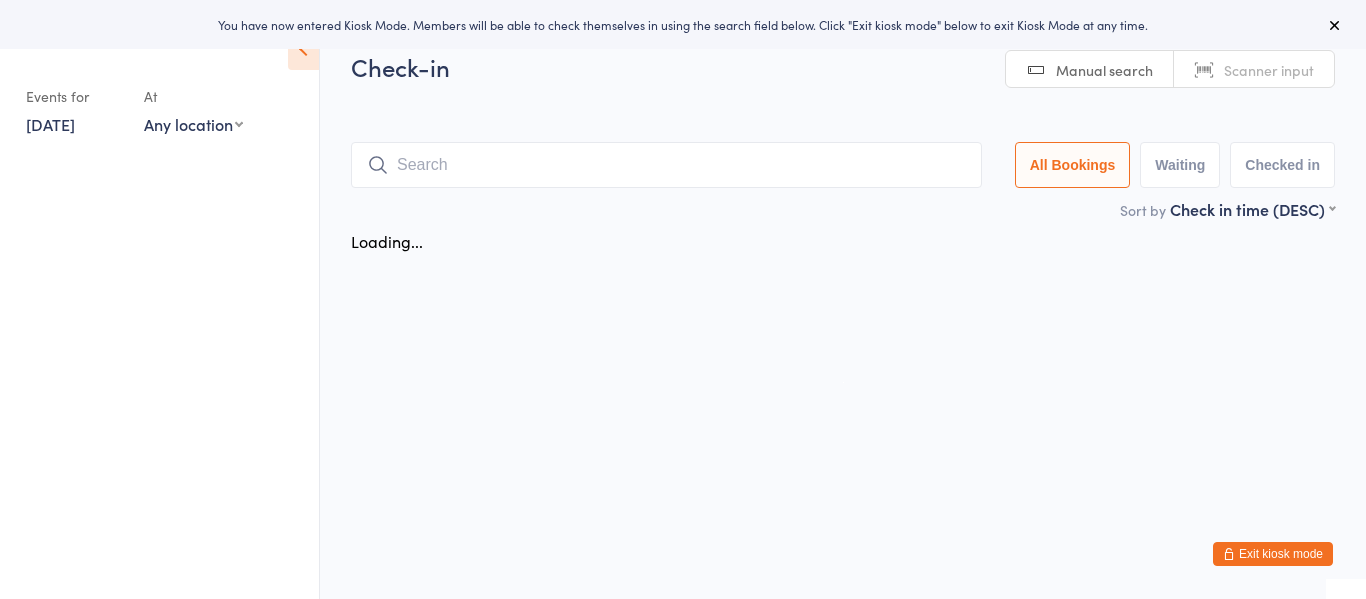 scroll, scrollTop: 0, scrollLeft: 0, axis: both 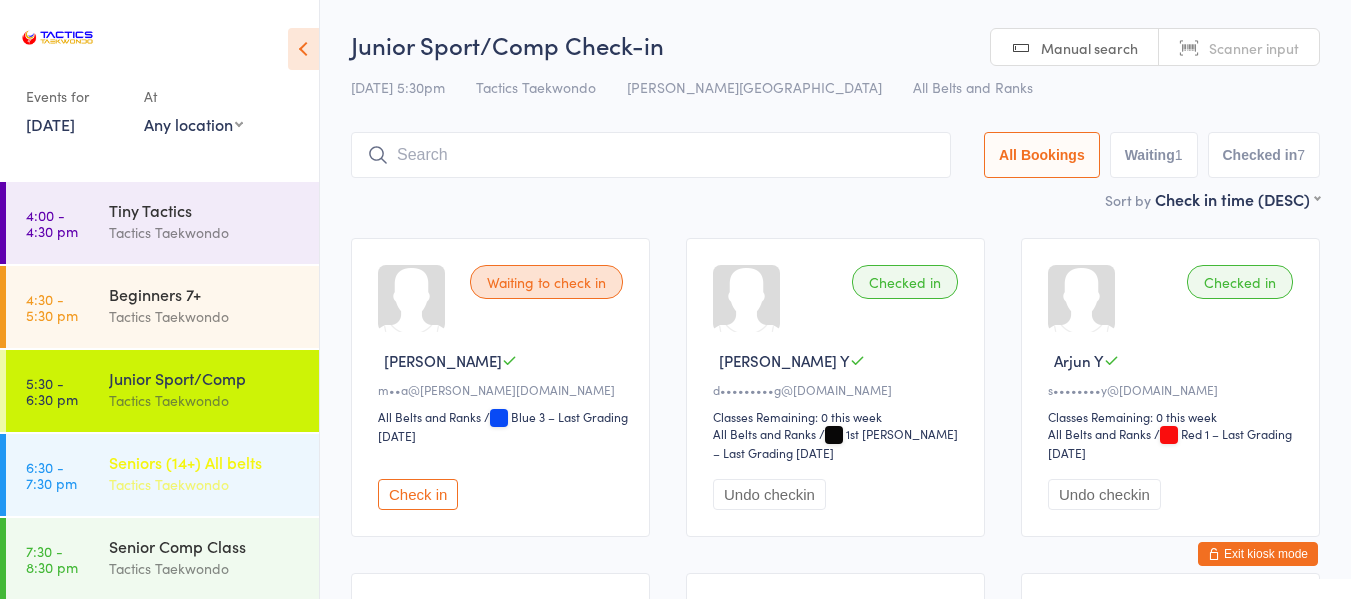 click on "Tactics Taekwondo" at bounding box center [205, 484] 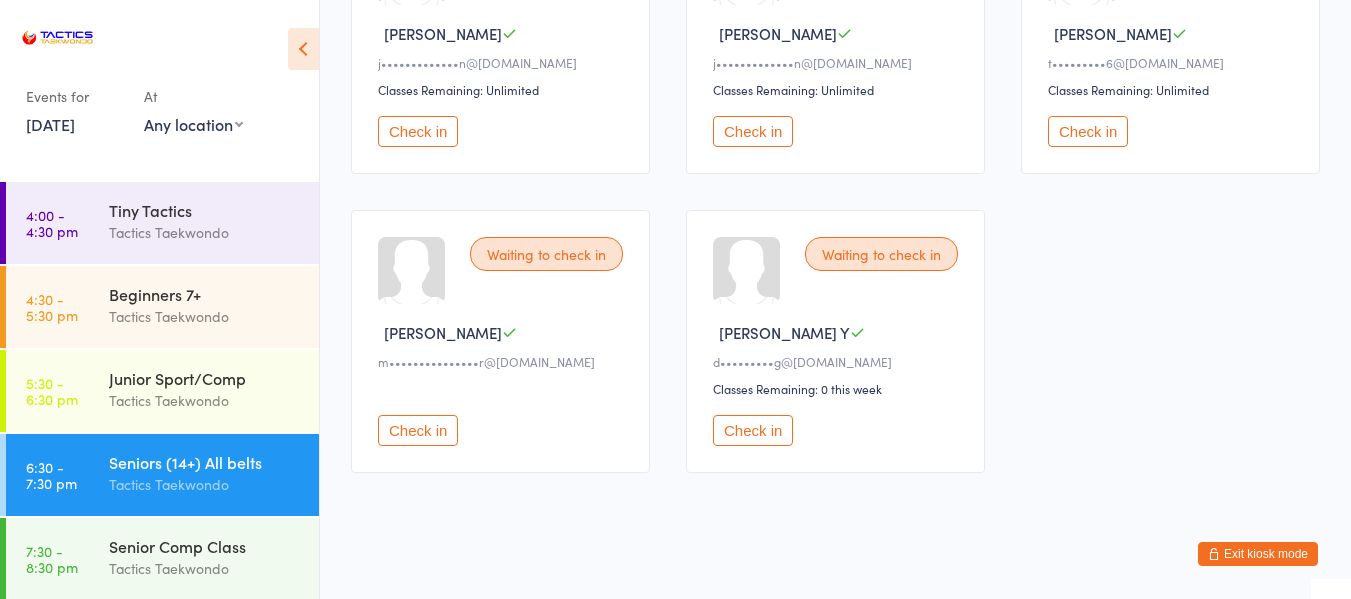 scroll, scrollTop: 633, scrollLeft: 0, axis: vertical 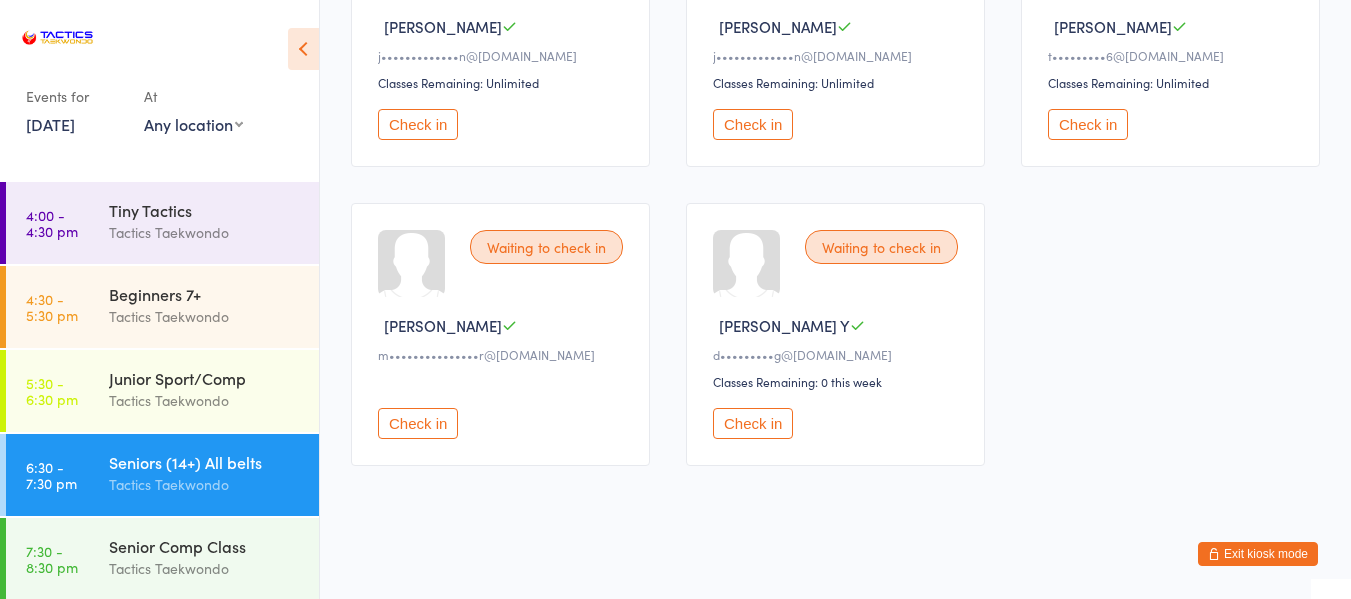 click on "Check in" at bounding box center [418, 423] 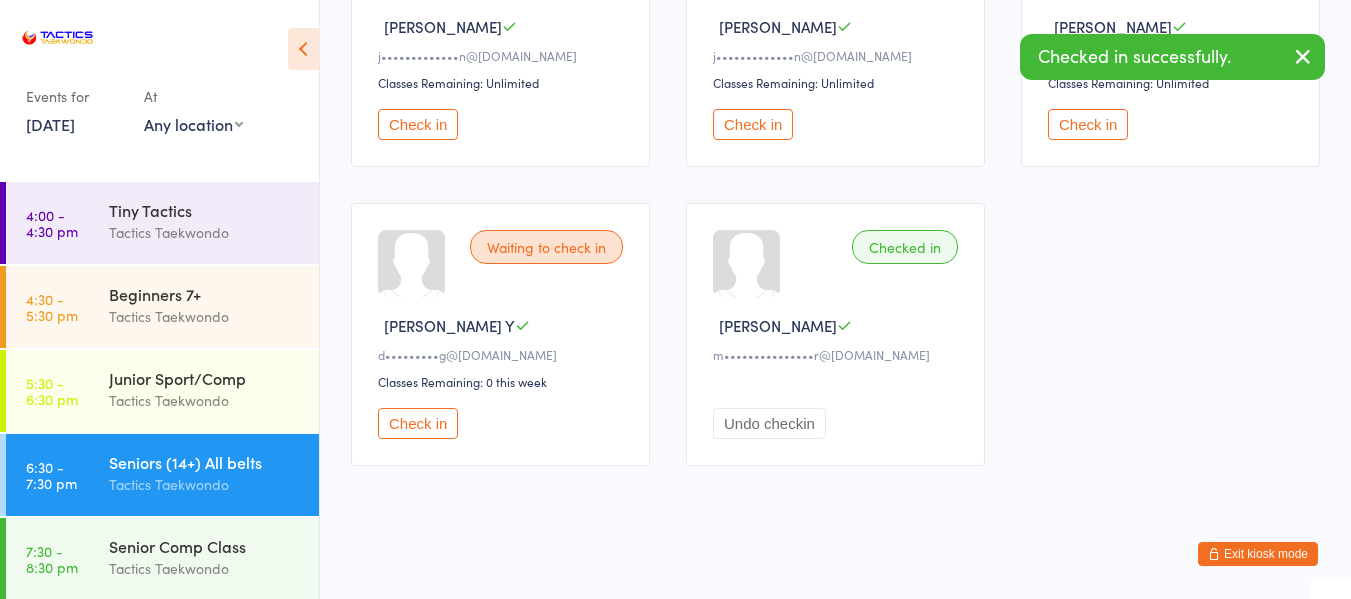 click on "[DATE]" at bounding box center (50, 124) 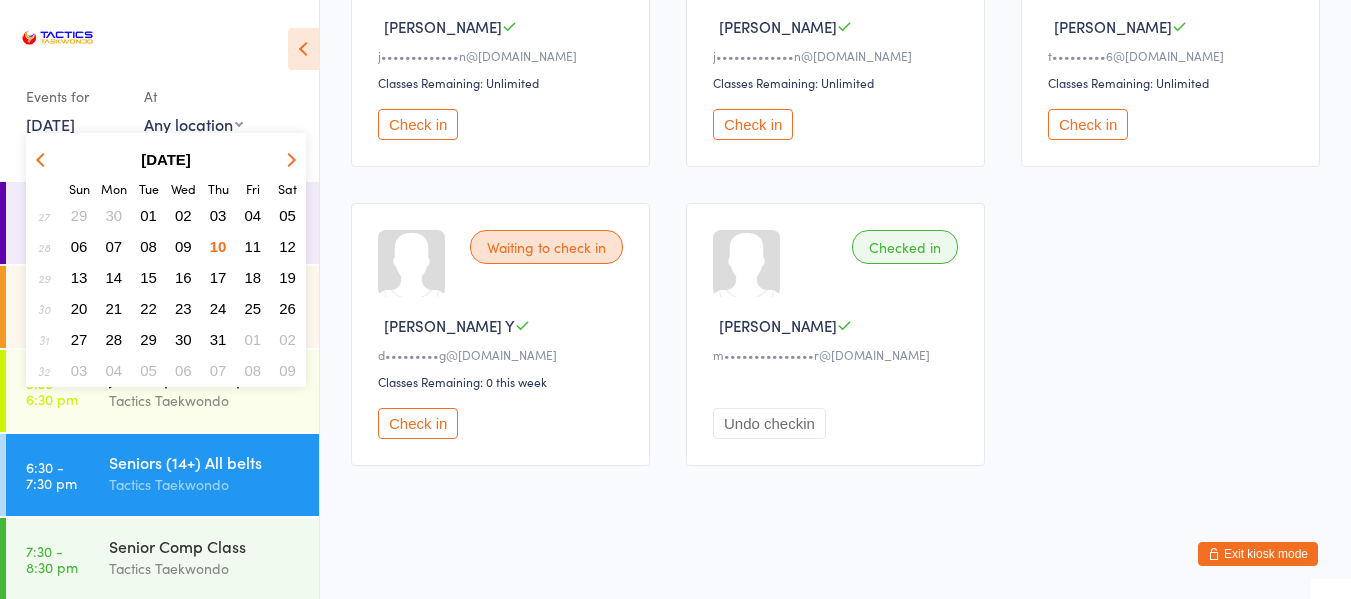 click on "08" at bounding box center [148, 246] 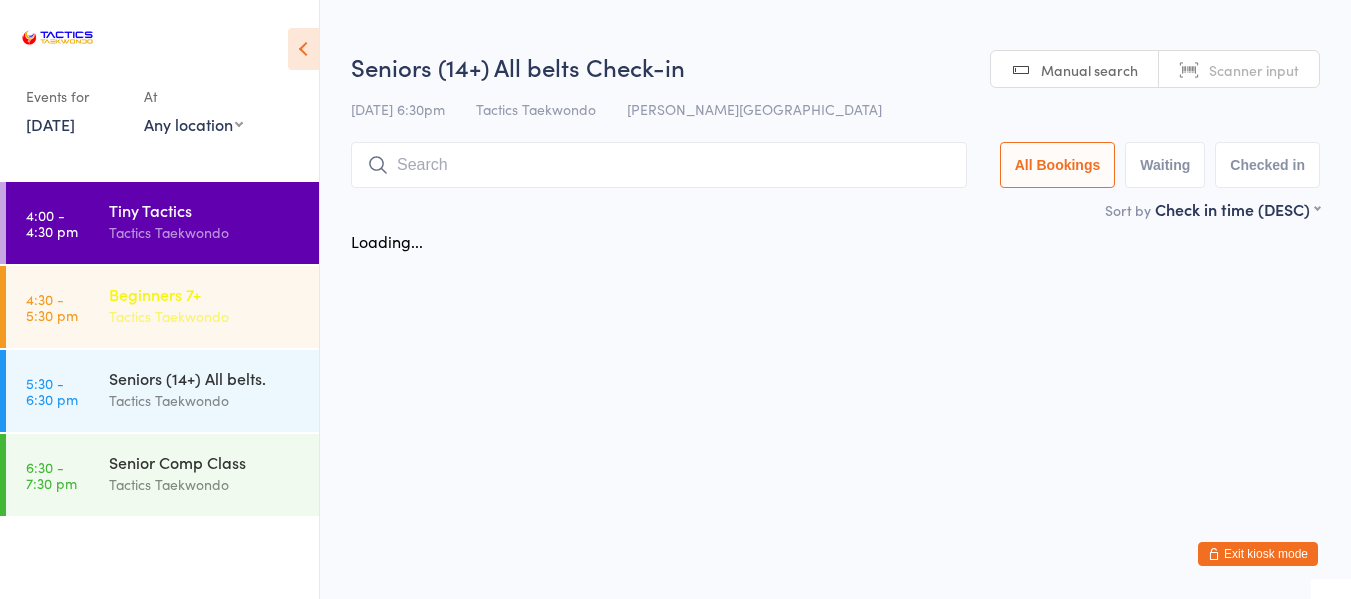 scroll, scrollTop: 0, scrollLeft: 0, axis: both 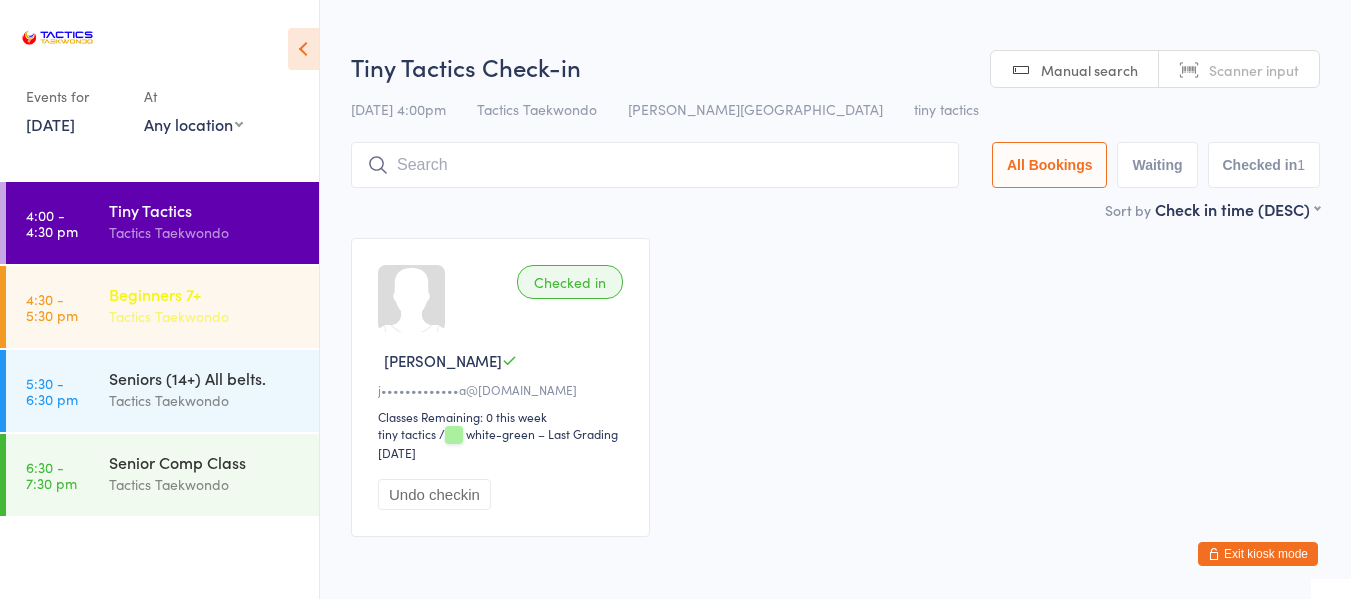 click on "Tactics Taekwondo" at bounding box center (205, 316) 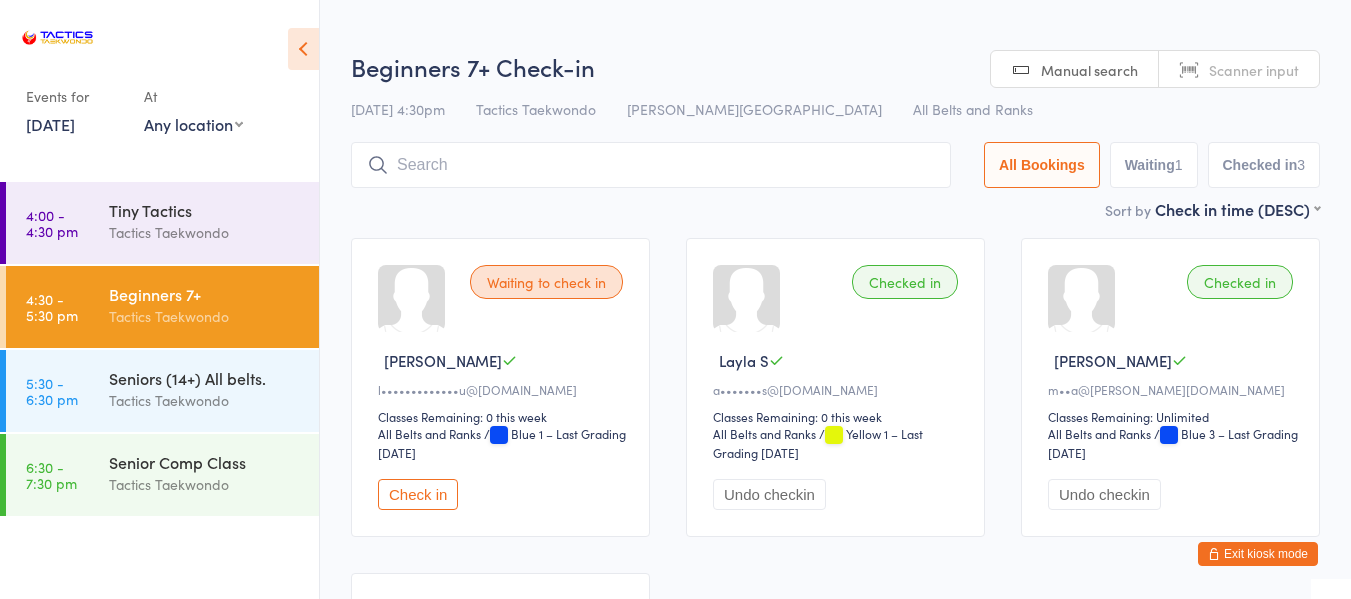 click on "Check in" at bounding box center [418, 494] 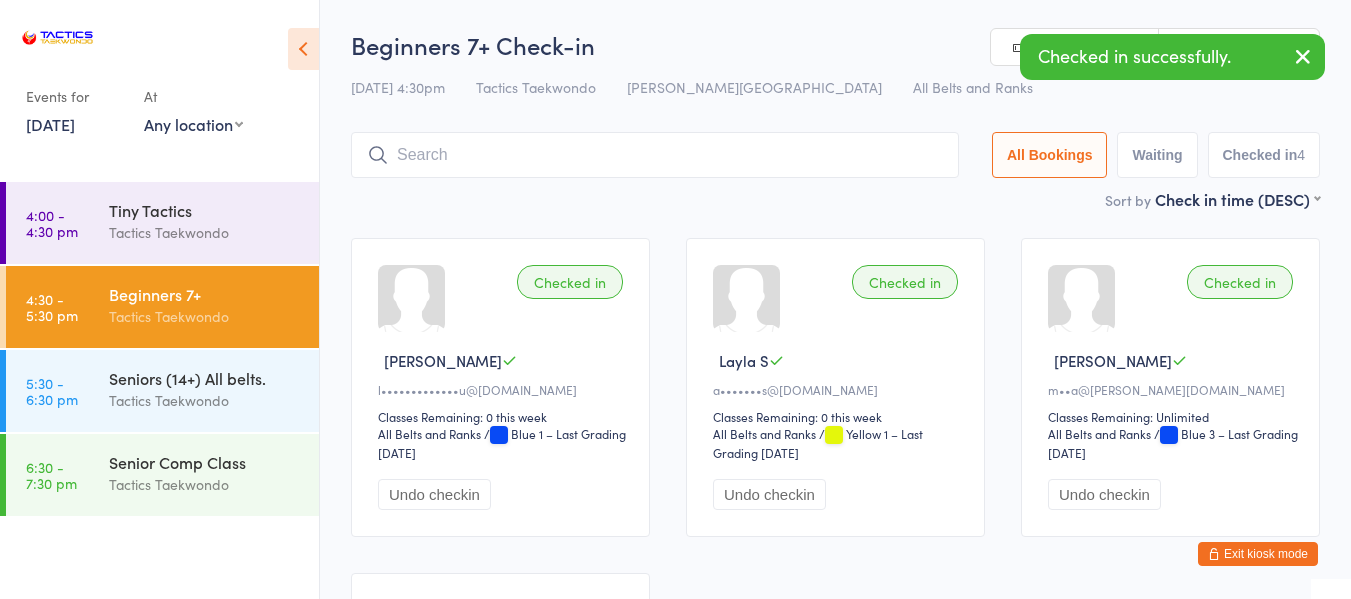click on "Exit kiosk mode" at bounding box center (1258, 554) 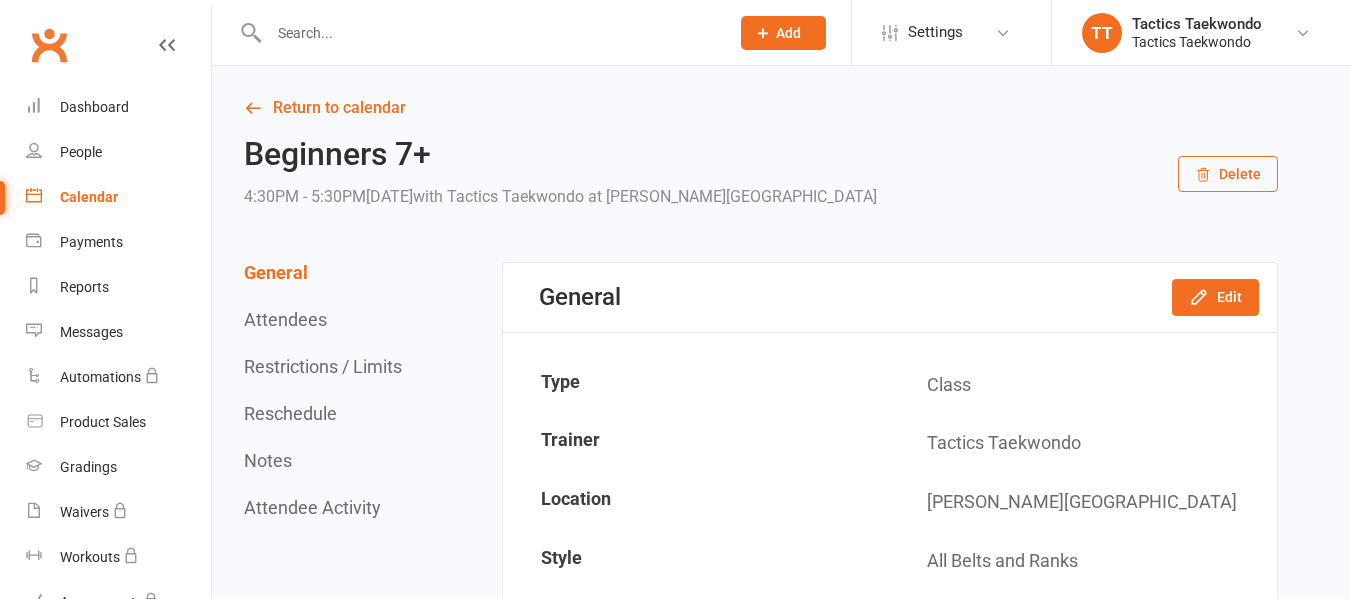 scroll, scrollTop: 0, scrollLeft: 0, axis: both 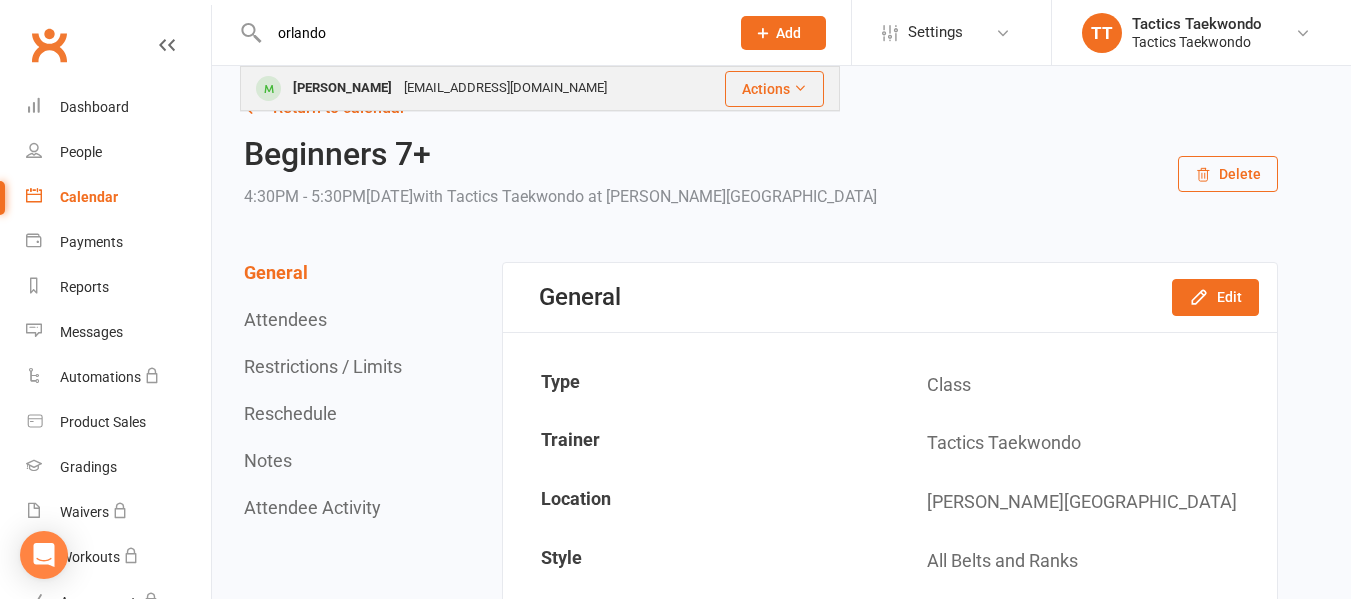 type on "orlando" 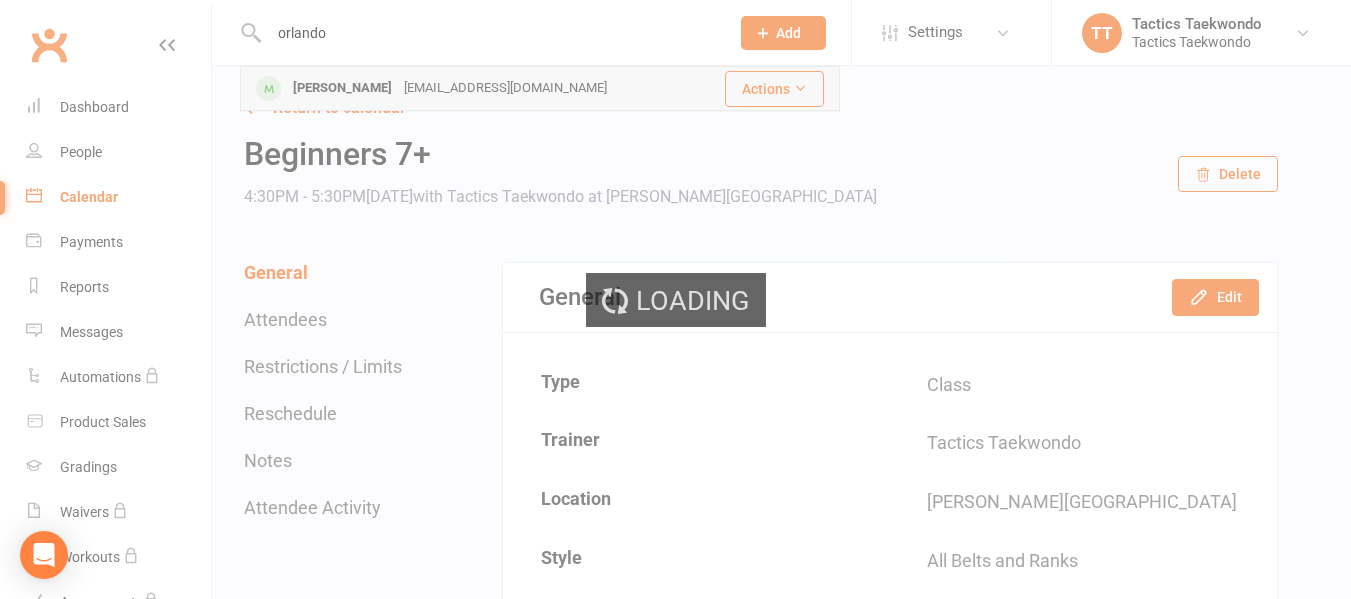 type 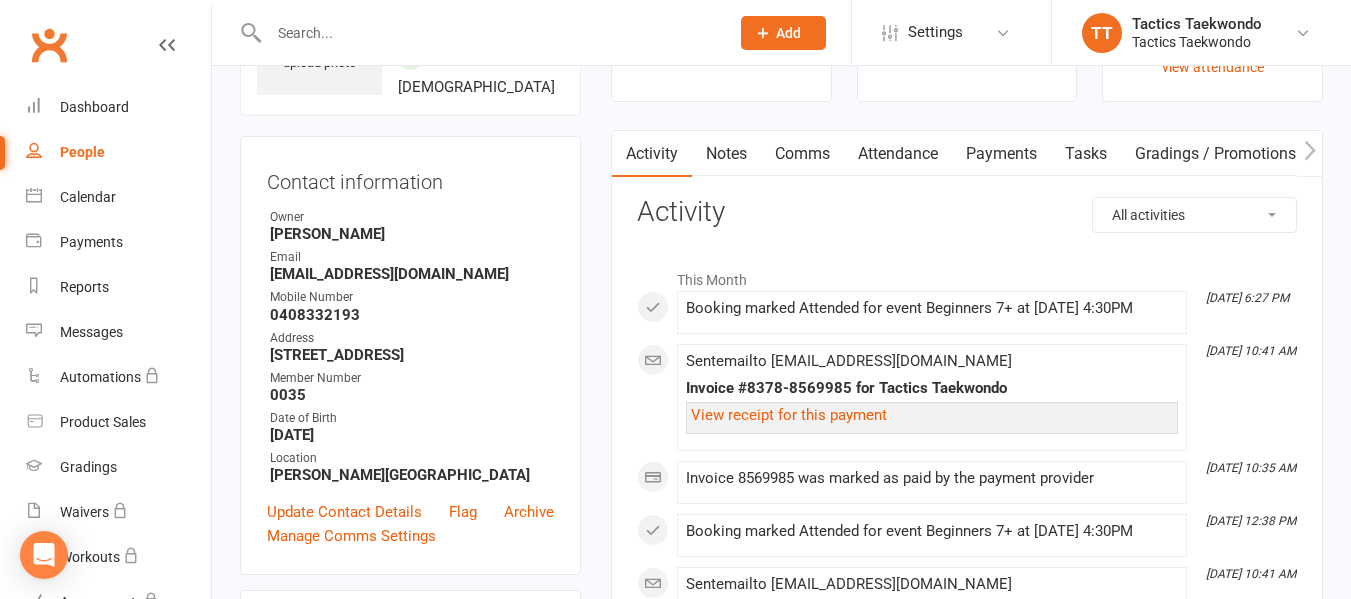 scroll, scrollTop: 100, scrollLeft: 0, axis: vertical 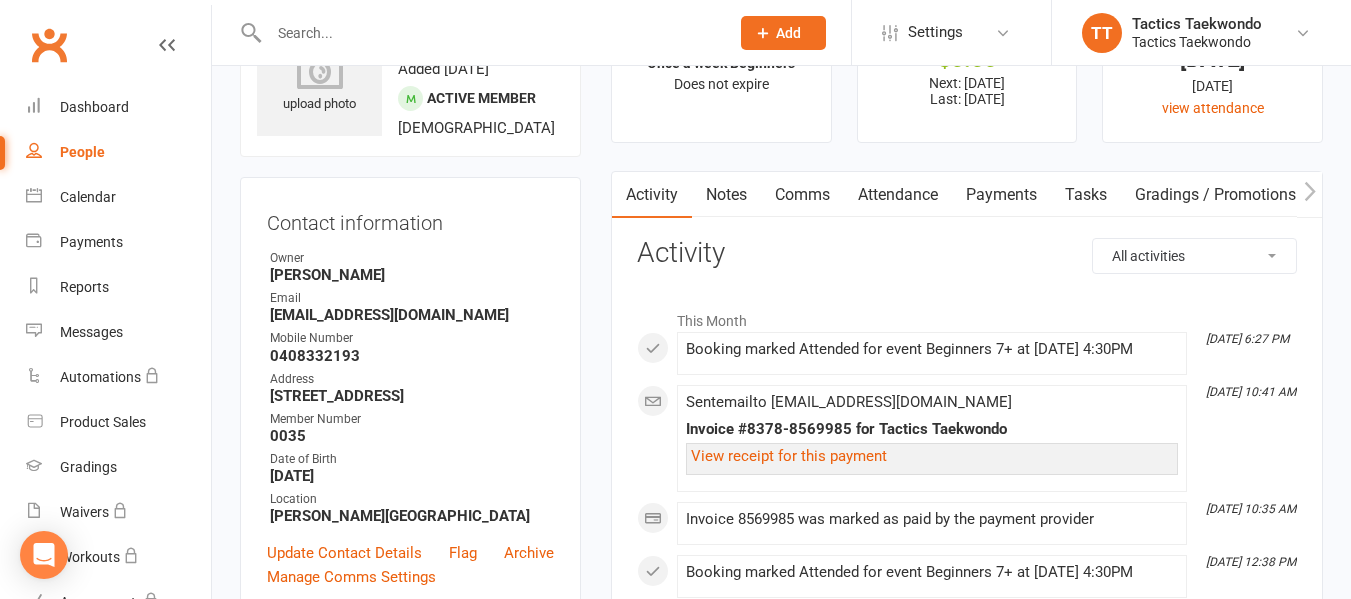 click on "Attendance" at bounding box center (898, 195) 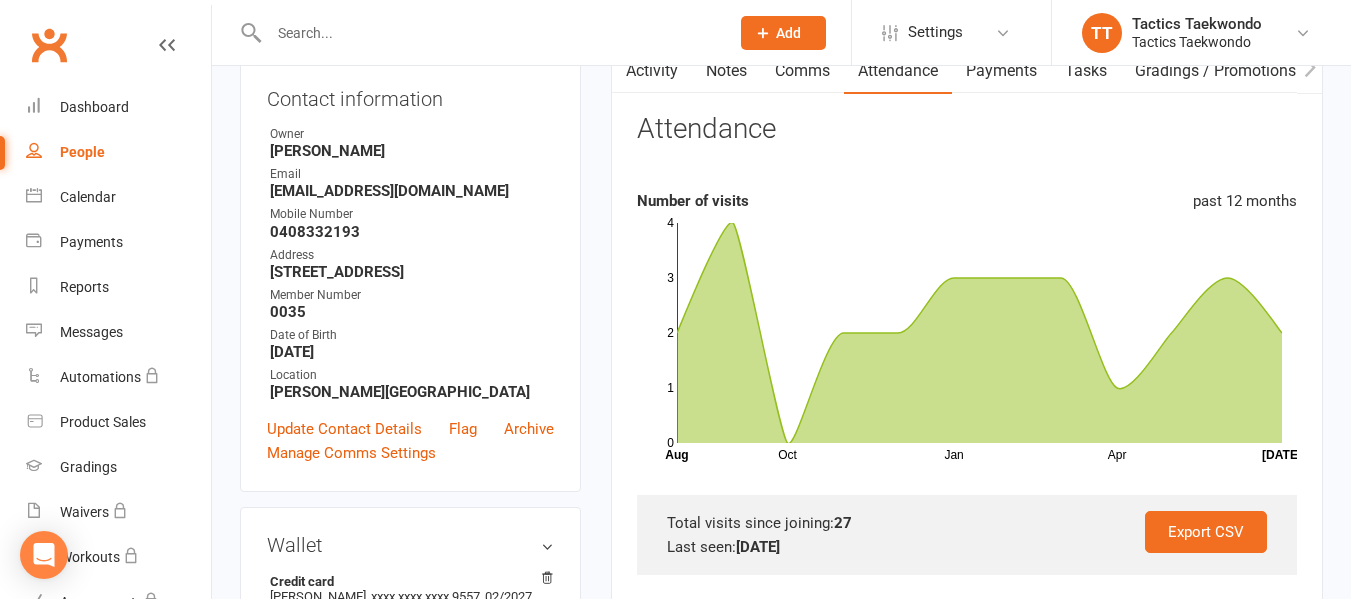 scroll, scrollTop: 100, scrollLeft: 0, axis: vertical 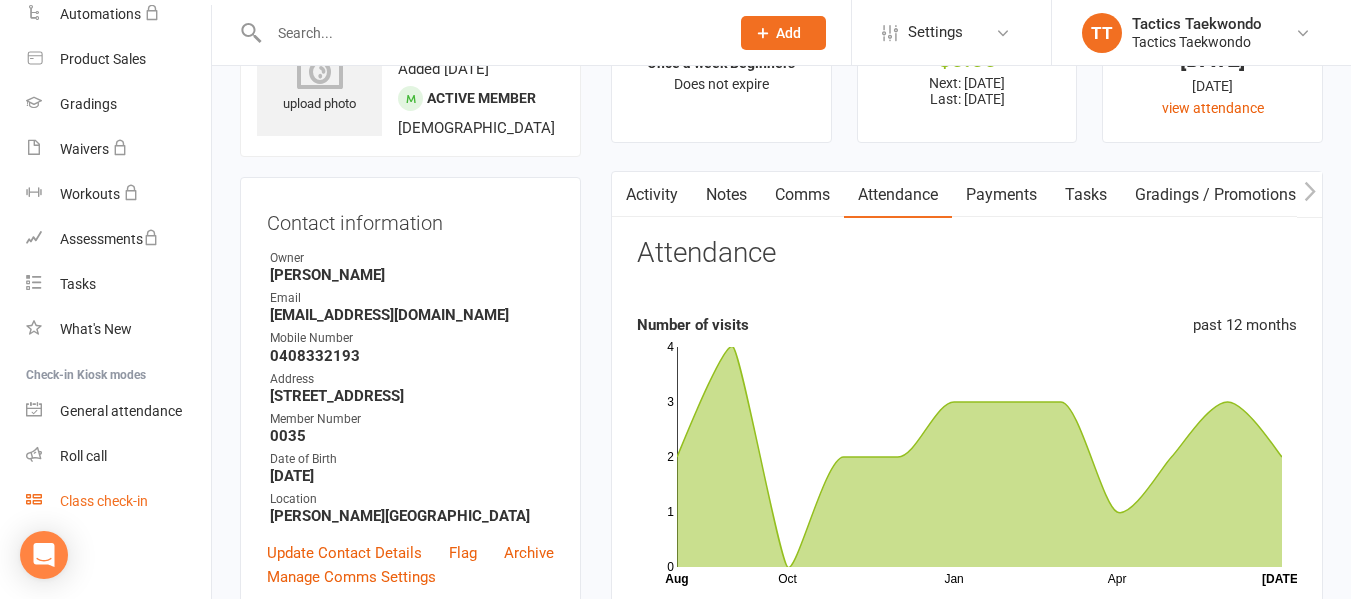 click on "Class check-in" at bounding box center [104, 501] 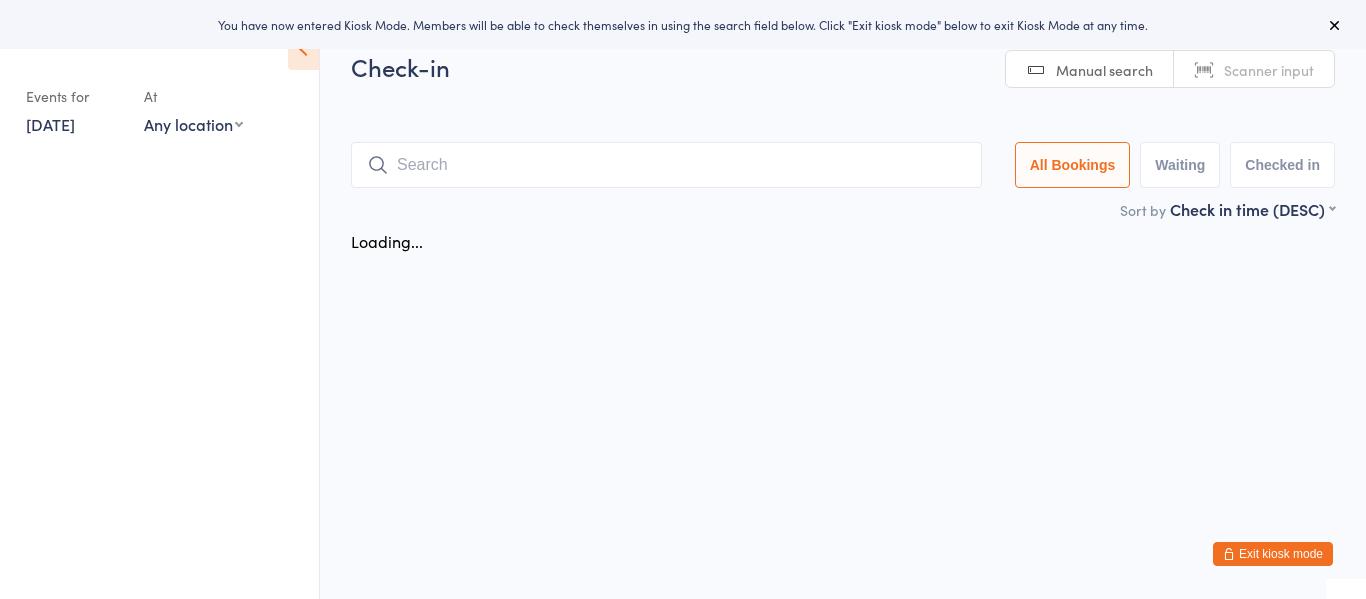 scroll, scrollTop: 0, scrollLeft: 0, axis: both 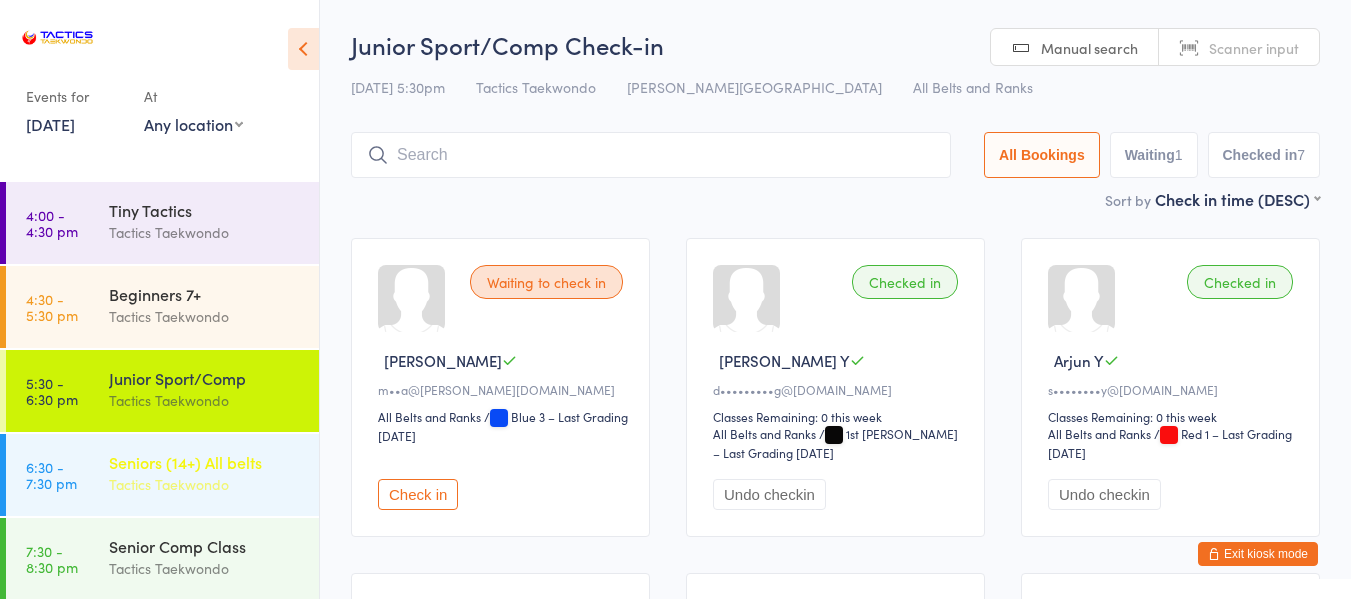 click on "Tactics Taekwondo" at bounding box center [205, 484] 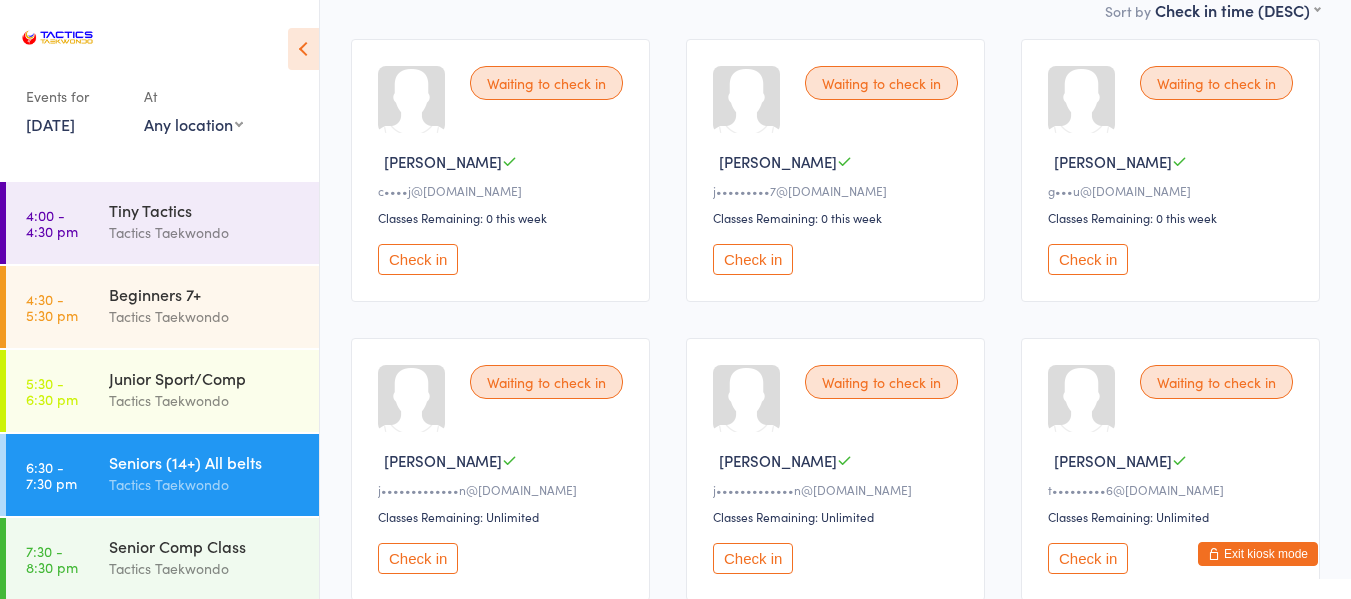 scroll, scrollTop: 200, scrollLeft: 0, axis: vertical 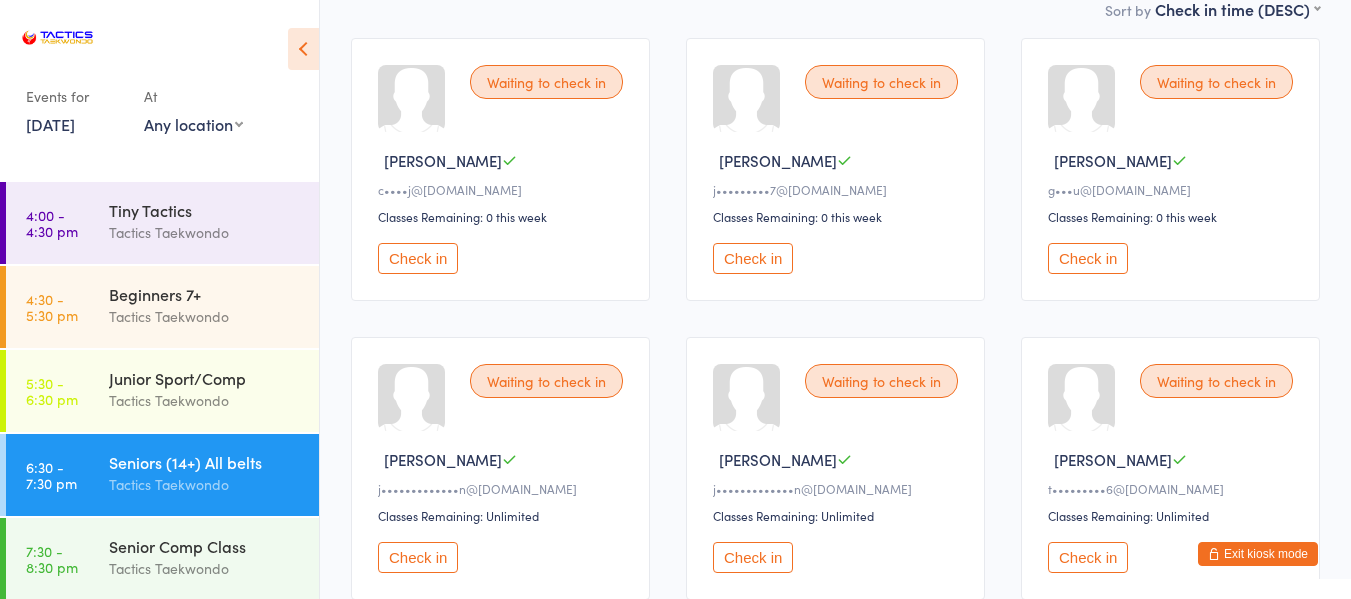 click on "Check in" at bounding box center [753, 258] 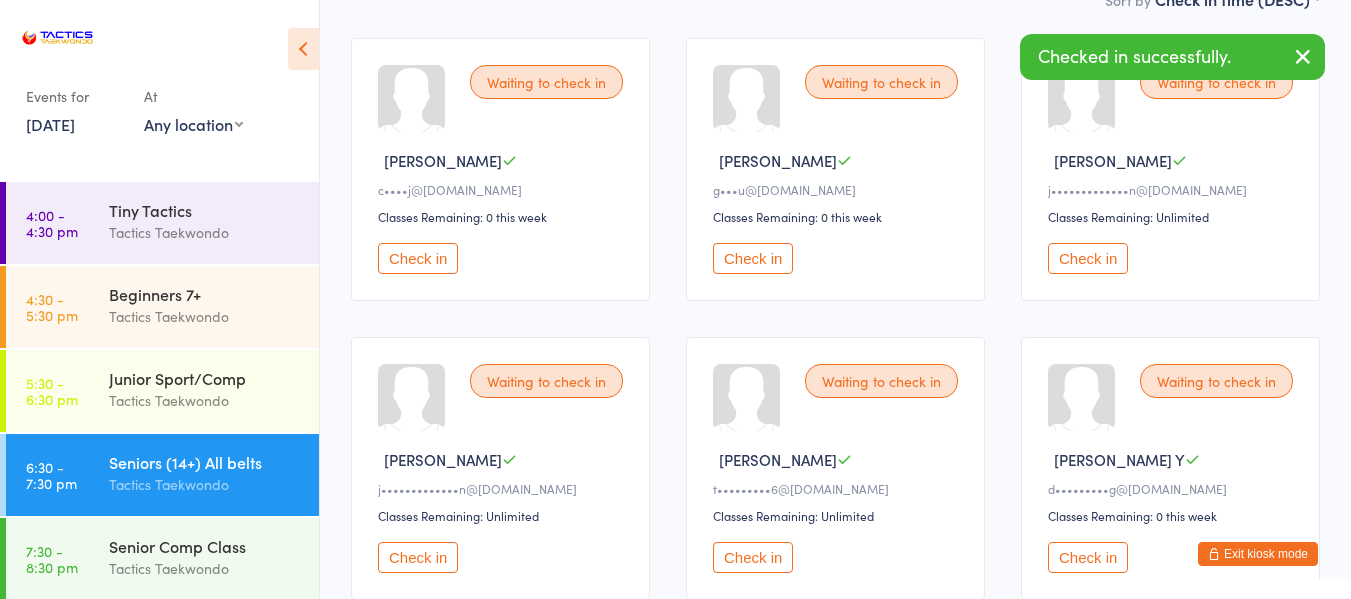 click on "Check in" at bounding box center [1088, 258] 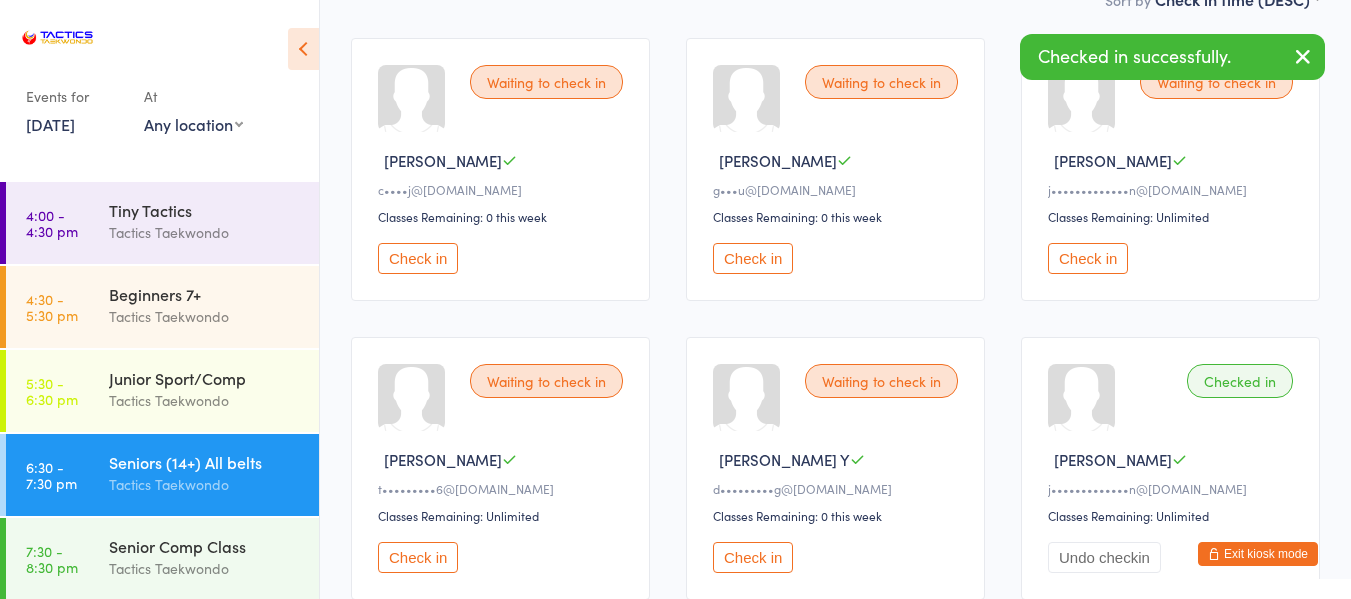 click on "Check in" at bounding box center [1088, 258] 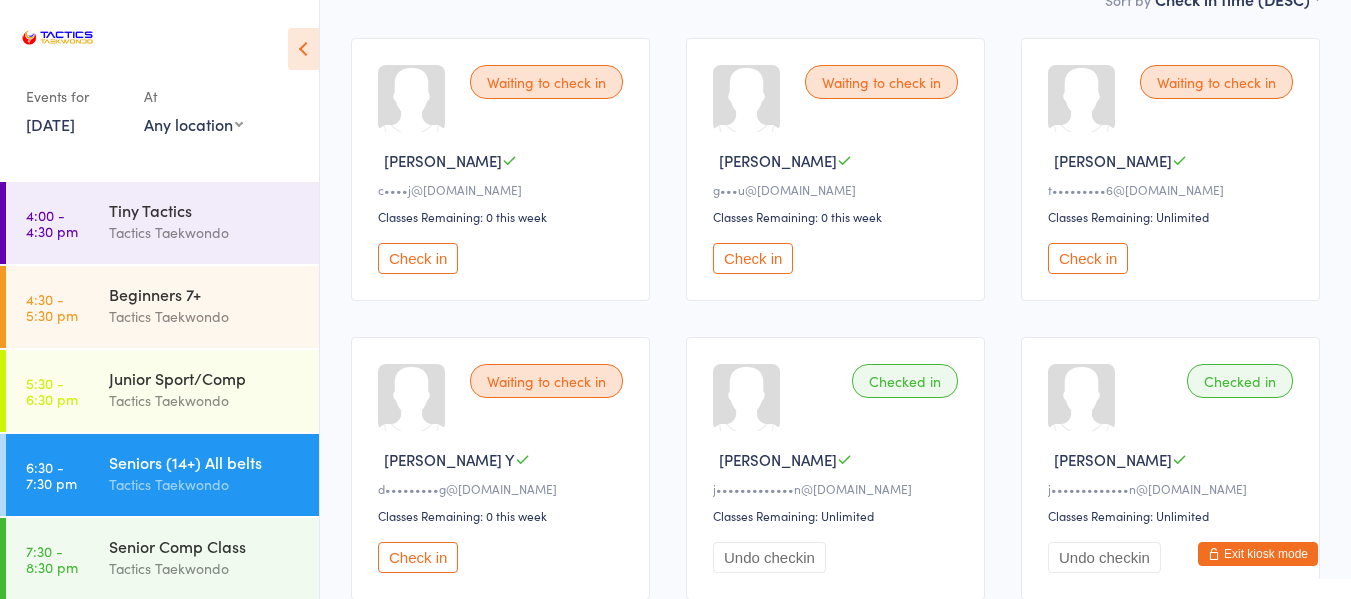click on "Check in" at bounding box center (1088, 258) 